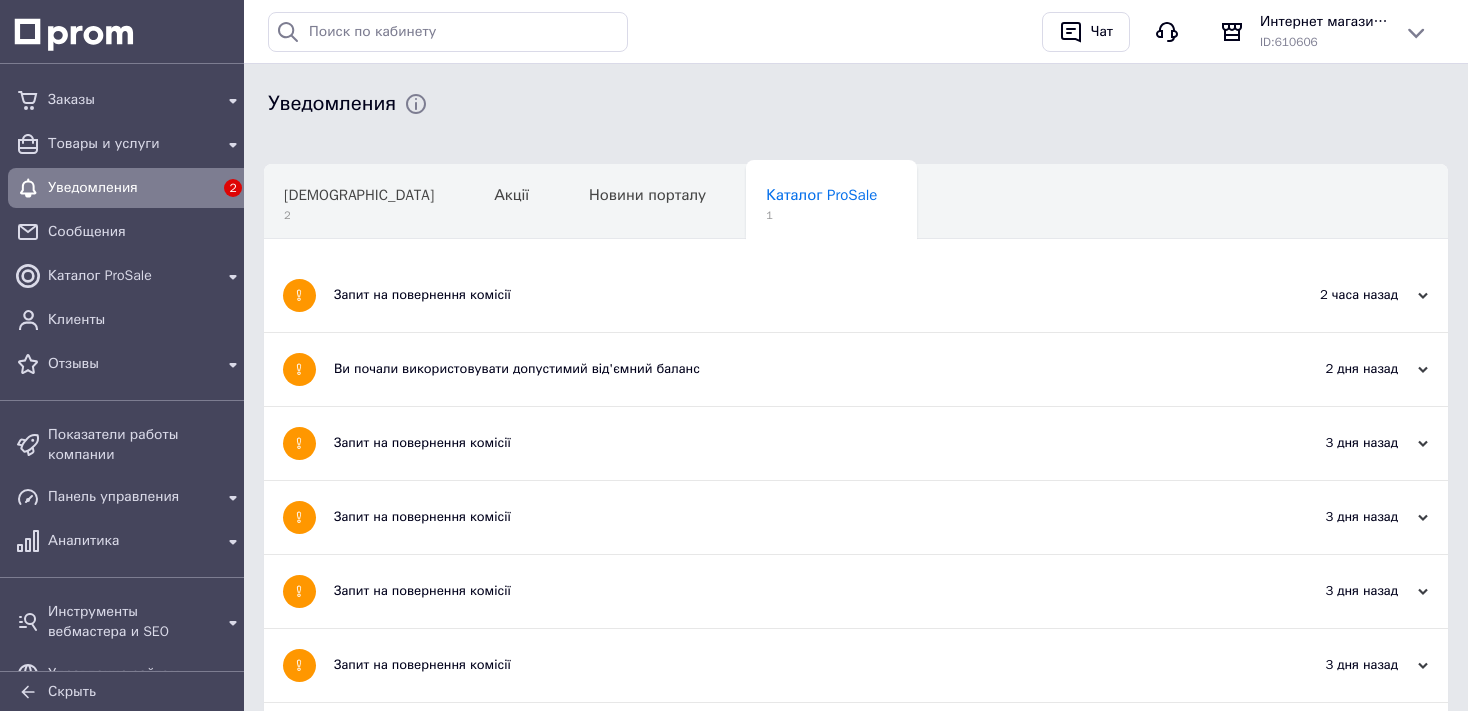 scroll, scrollTop: 0, scrollLeft: 0, axis: both 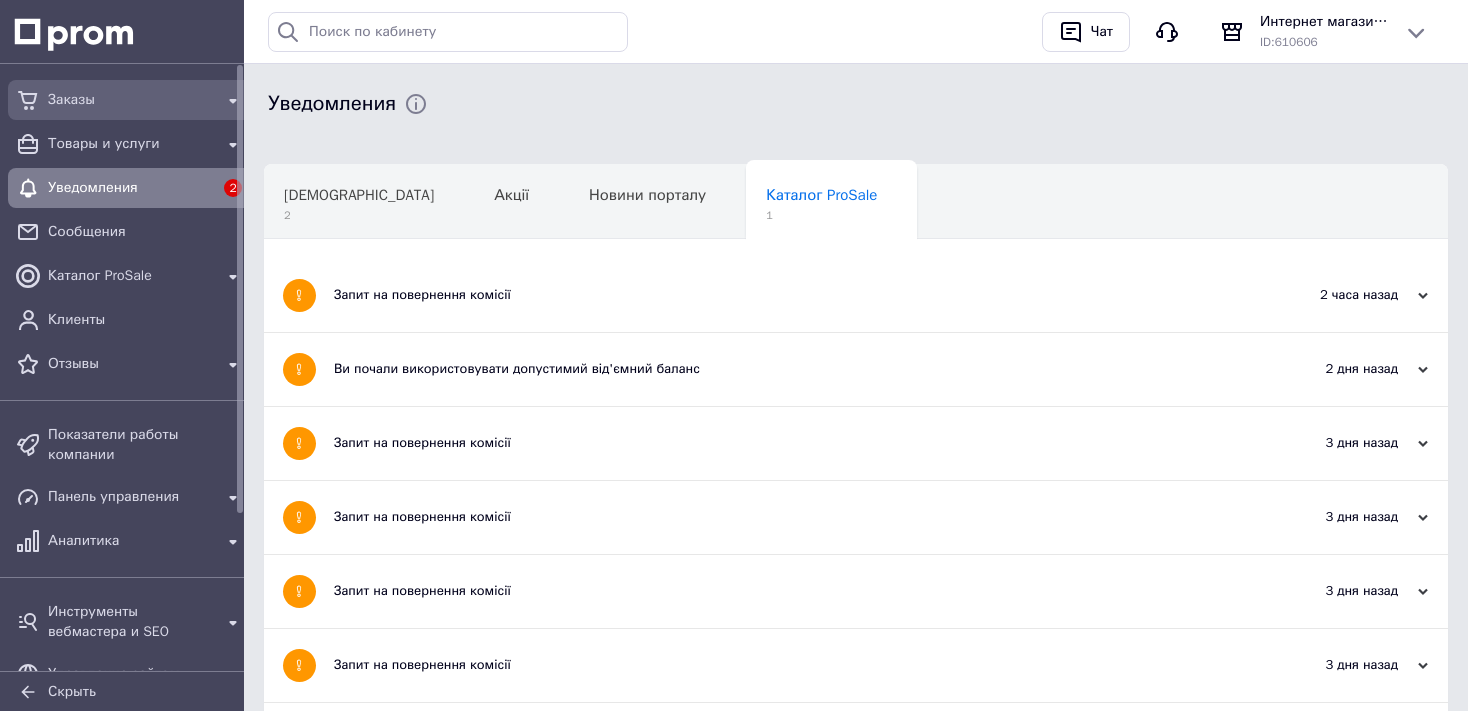 click on "Заказы" at bounding box center (130, 100) 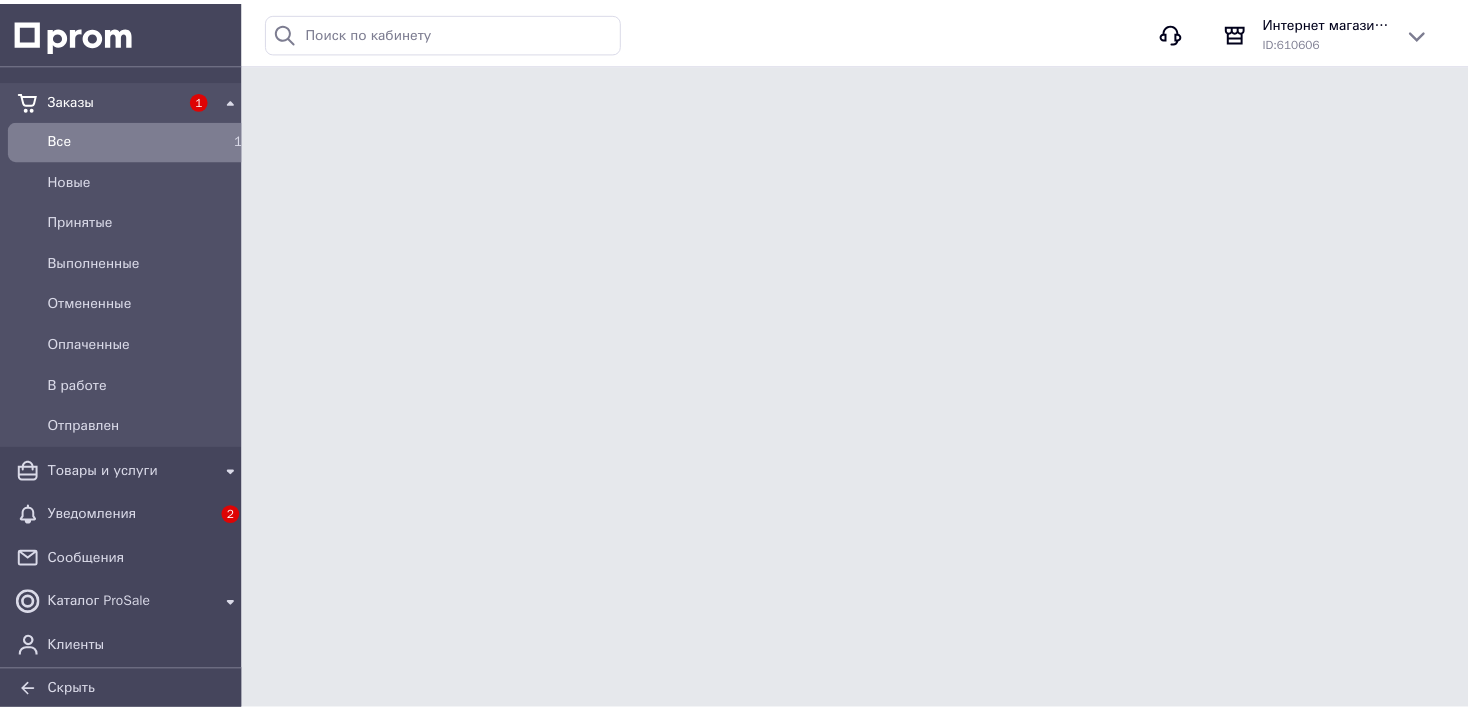 scroll, scrollTop: 0, scrollLeft: 0, axis: both 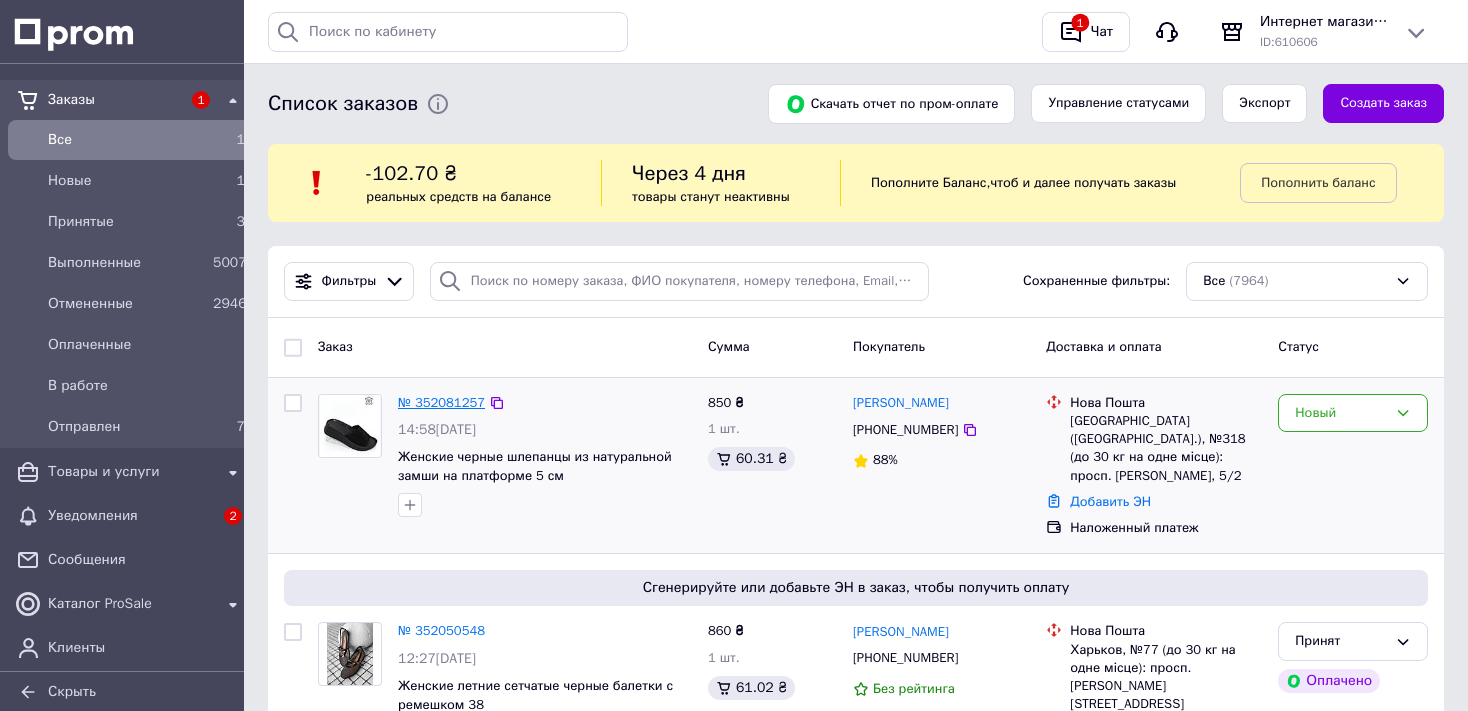 click on "№ 352081257" at bounding box center [441, 402] 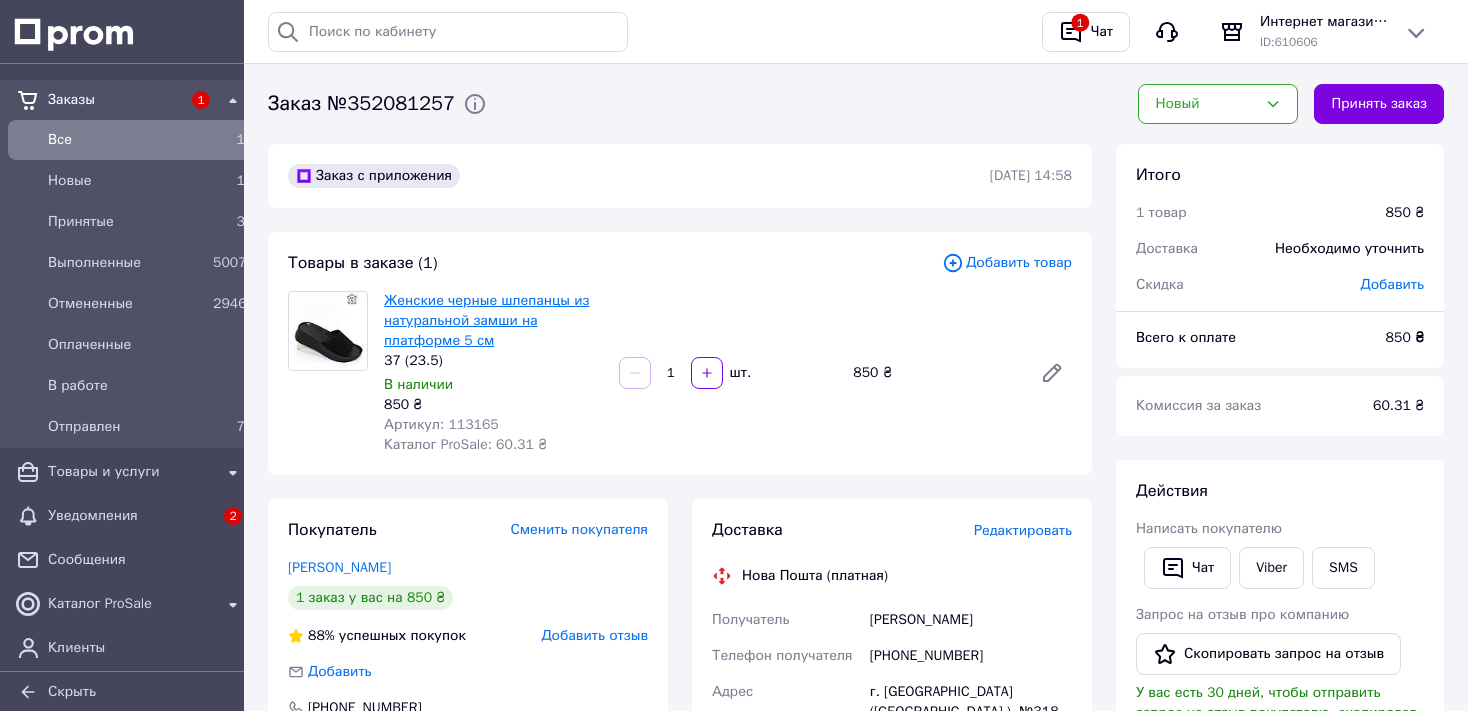 click on "Женские черные шлепанцы из натуральной замши на платформе 5 см" at bounding box center (486, 320) 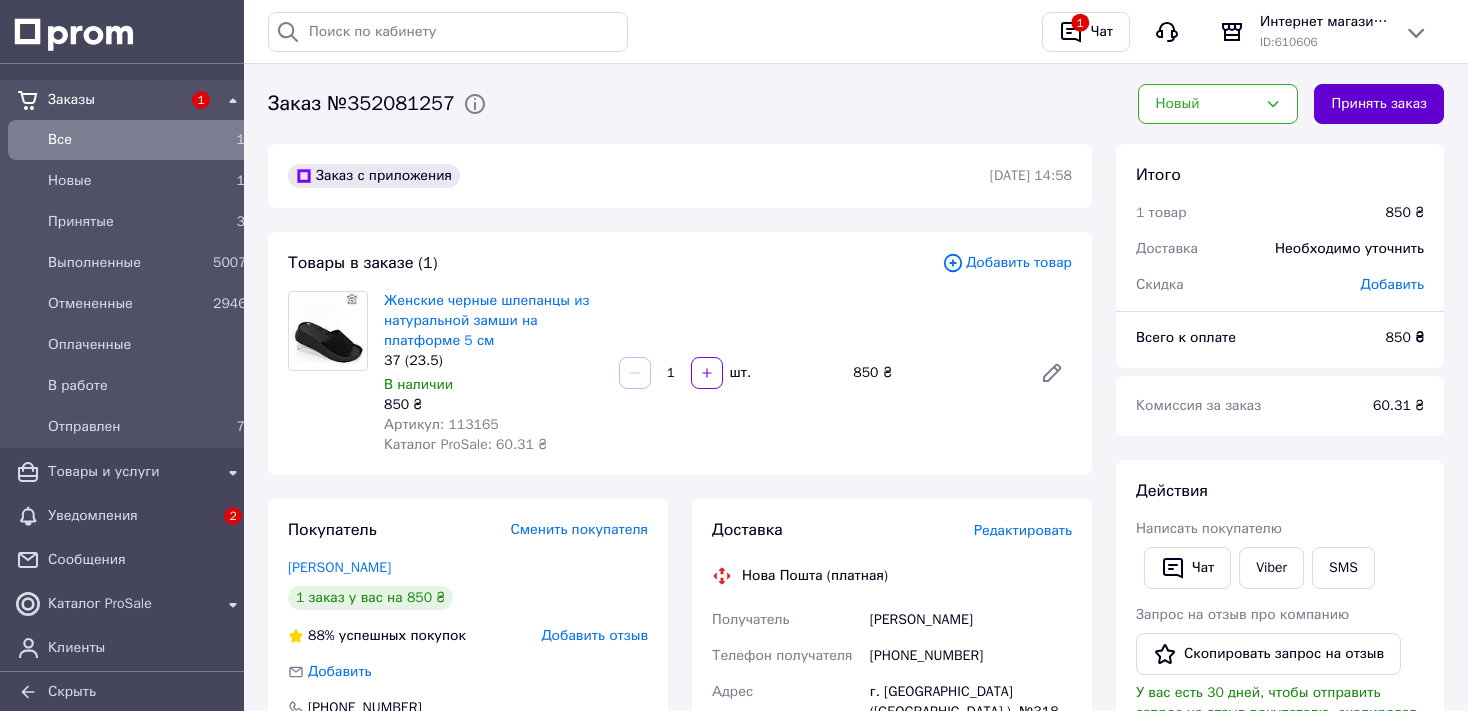 click on "Принять заказ" at bounding box center (1379, 104) 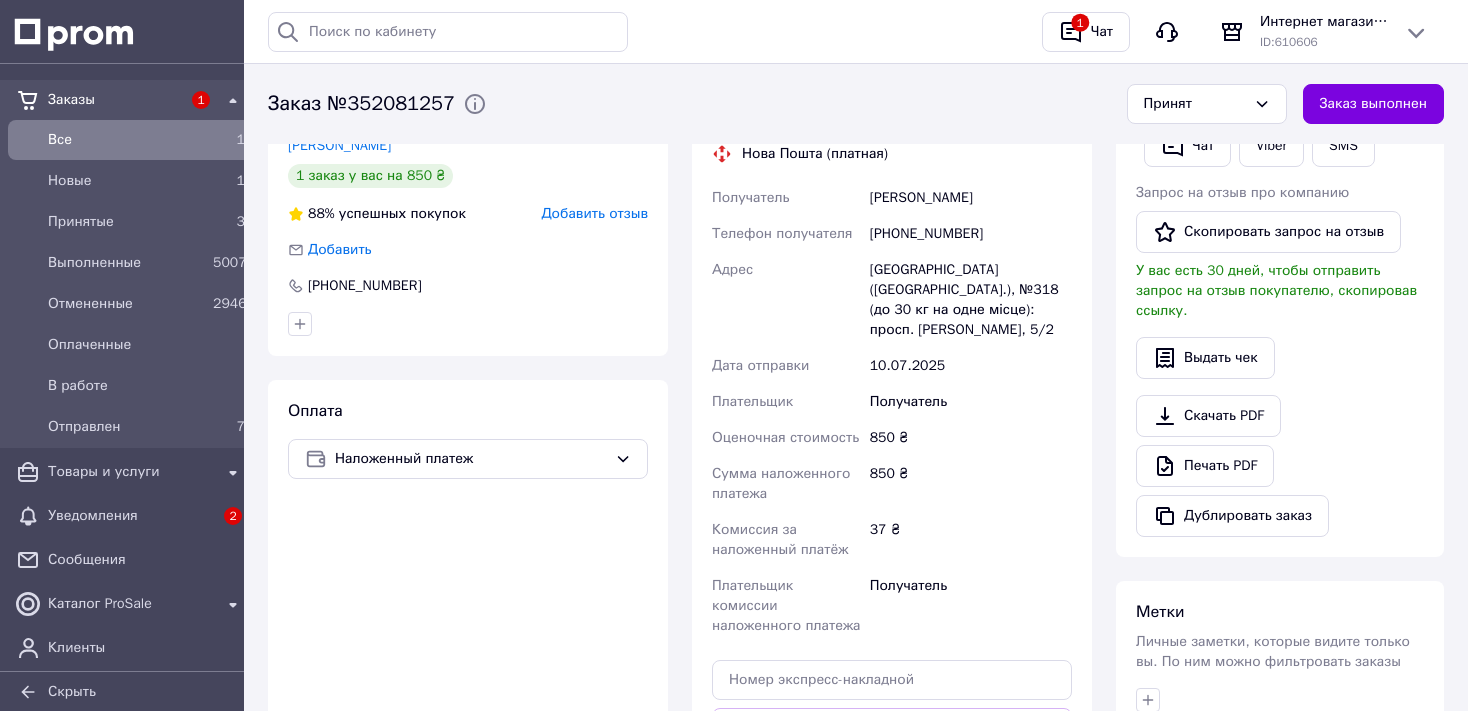 scroll, scrollTop: 105, scrollLeft: 0, axis: vertical 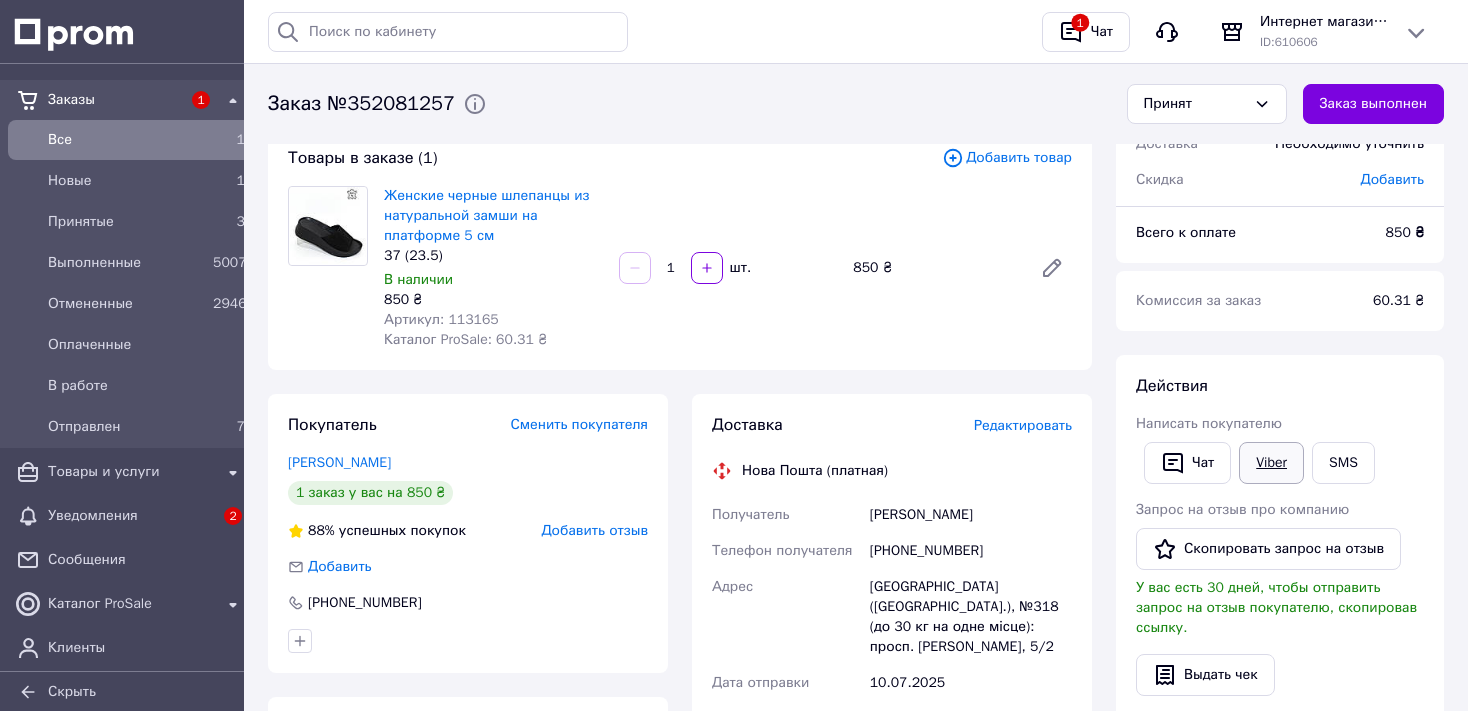 click on "Viber" at bounding box center (1271, 463) 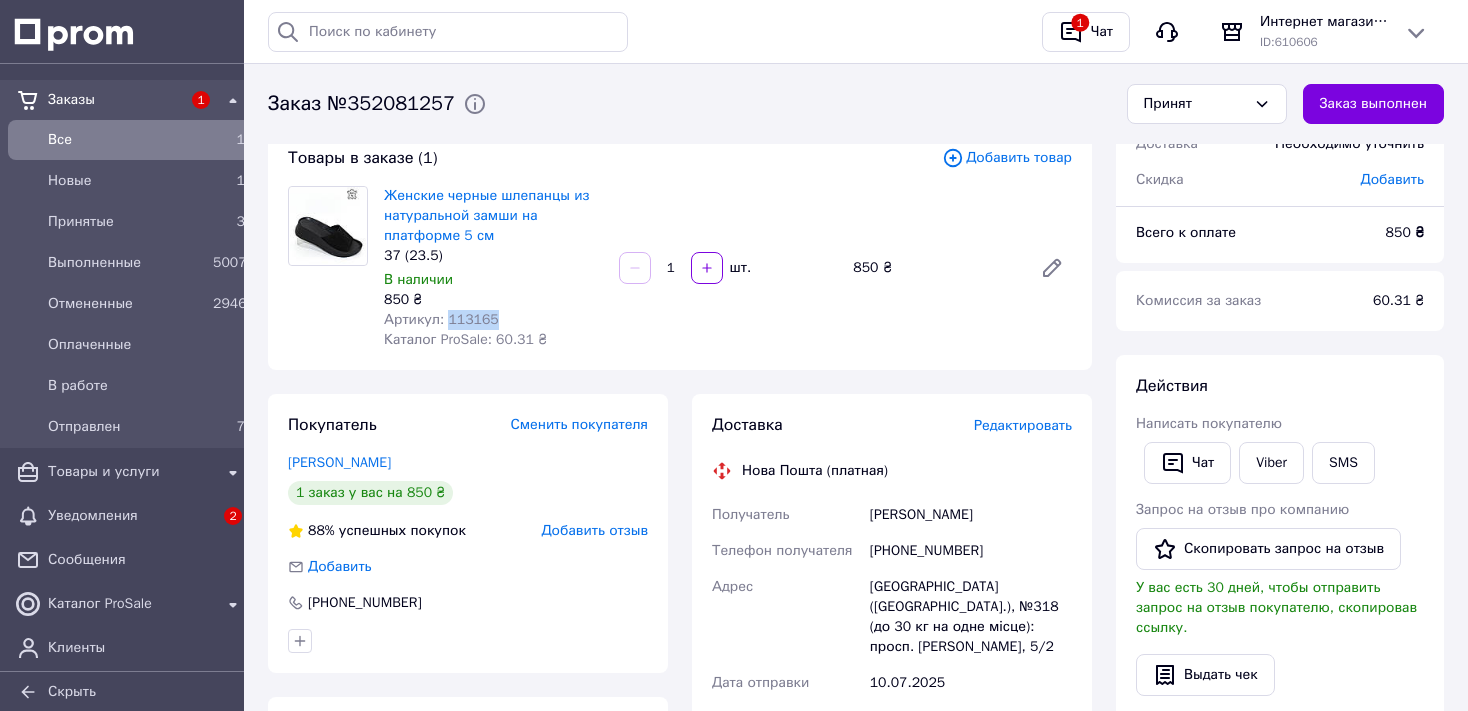 drag, startPoint x: 446, startPoint y: 316, endPoint x: 498, endPoint y: 314, distance: 52.03845 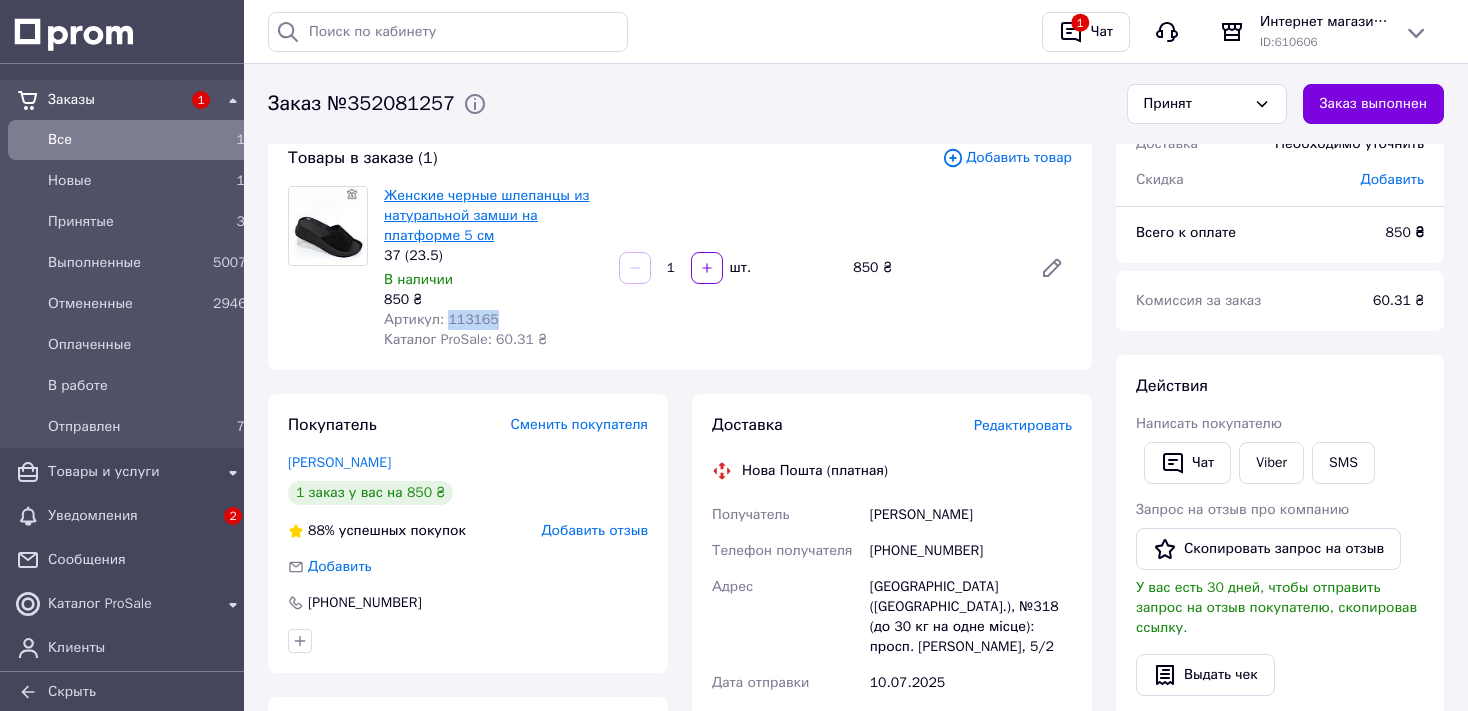 click on "Женские черные шлепанцы из натуральной замши на платформе 5 см" at bounding box center [486, 215] 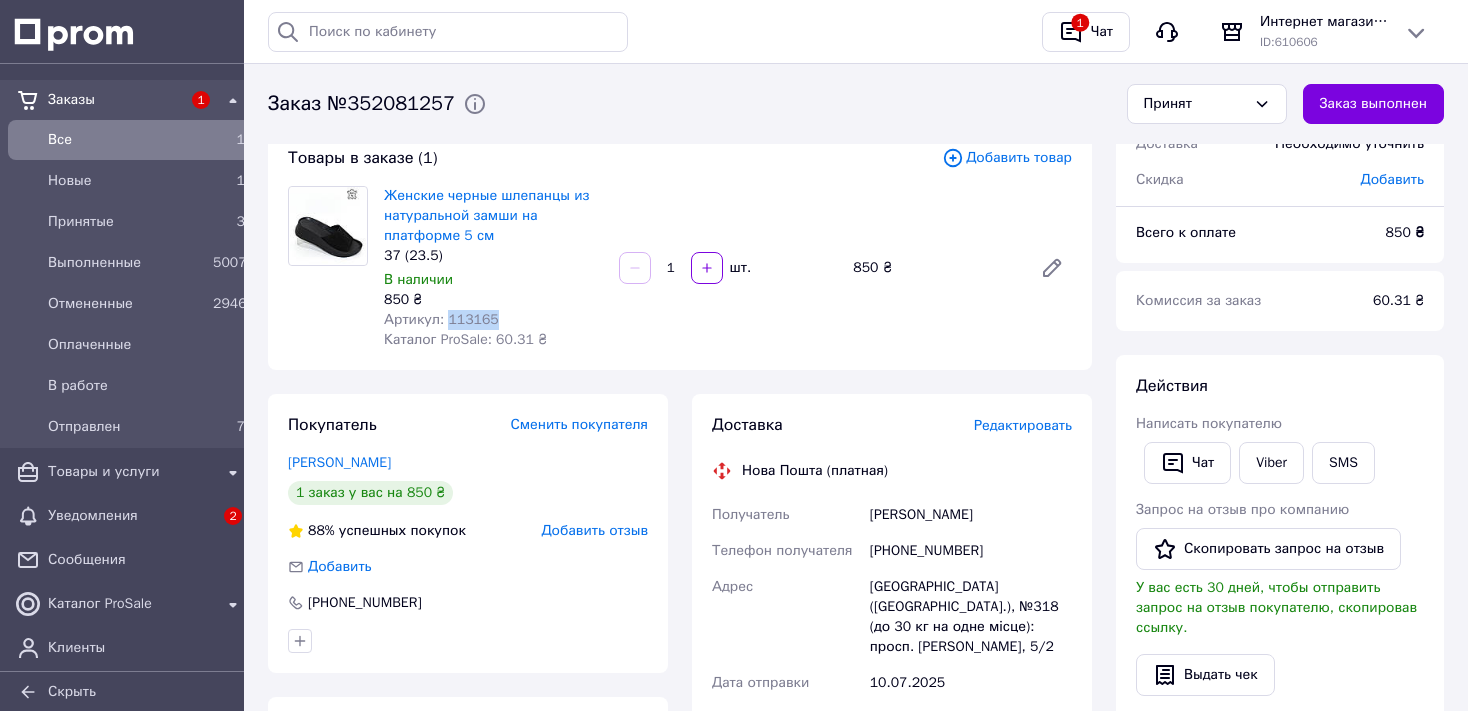scroll, scrollTop: 316, scrollLeft: 0, axis: vertical 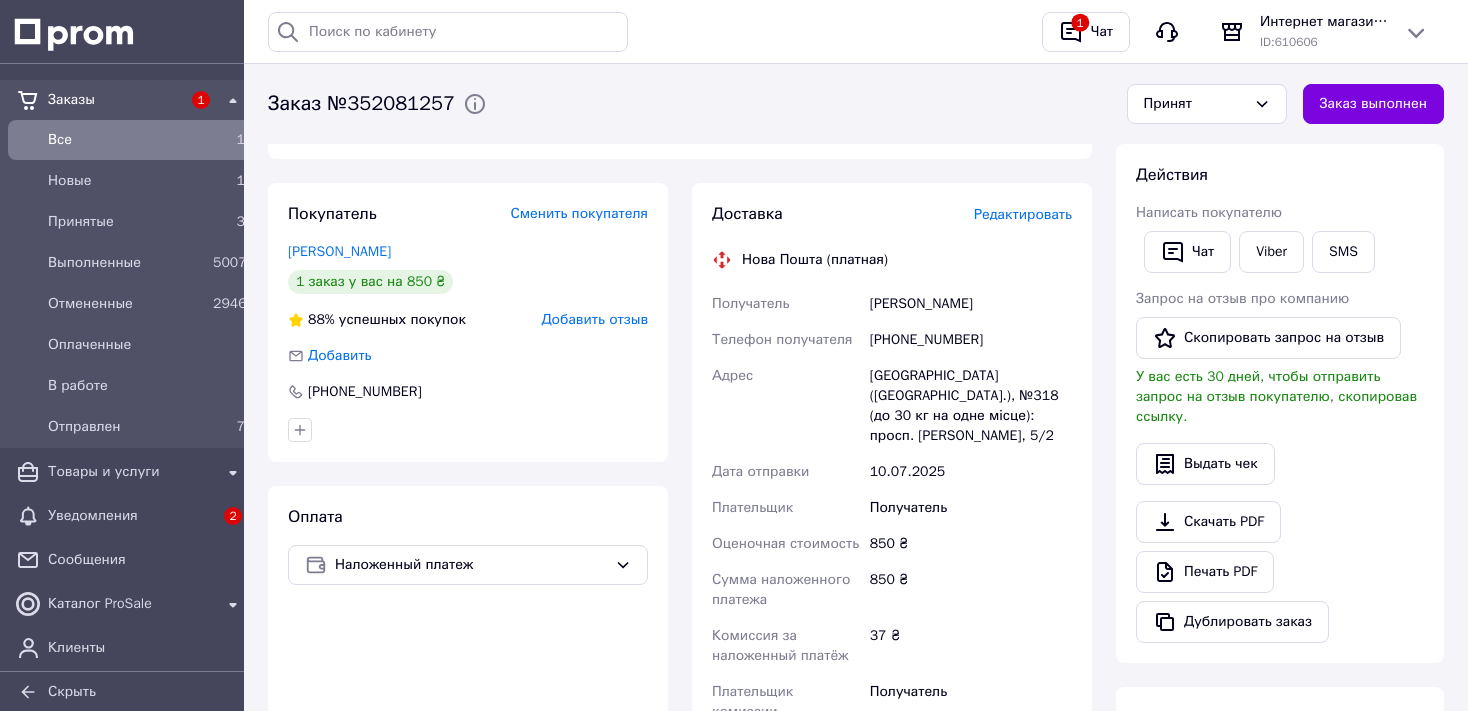 drag, startPoint x: 870, startPoint y: 296, endPoint x: 1014, endPoint y: 303, distance: 144.17004 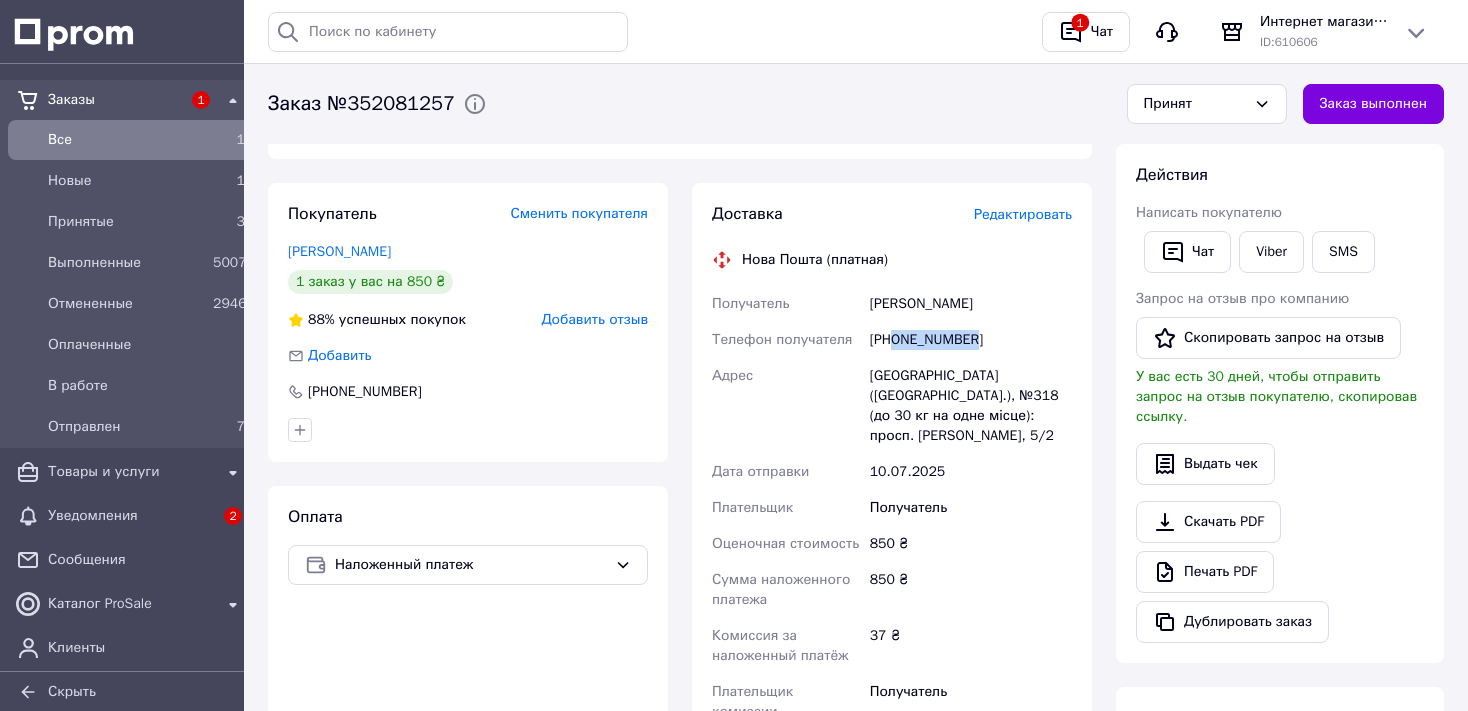 drag, startPoint x: 896, startPoint y: 342, endPoint x: 985, endPoint y: 341, distance: 89.005615 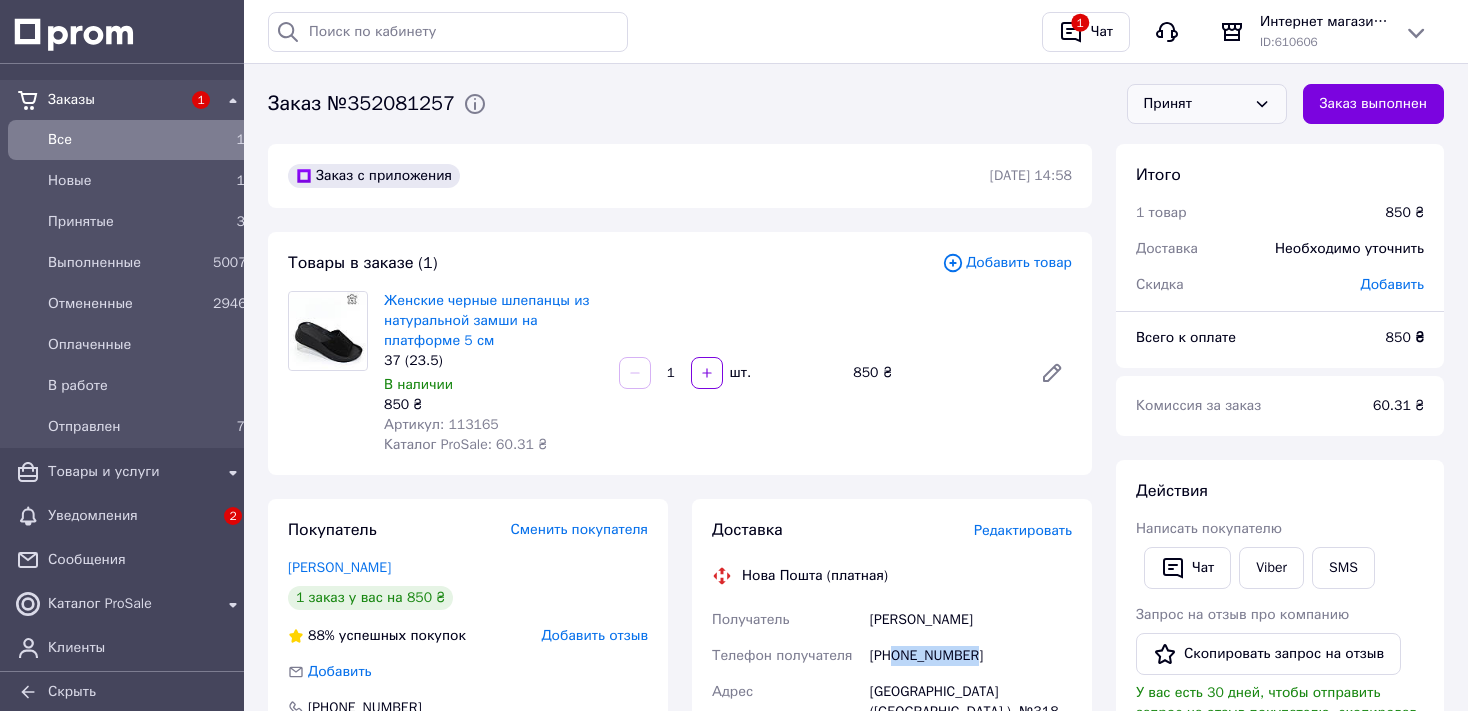 click 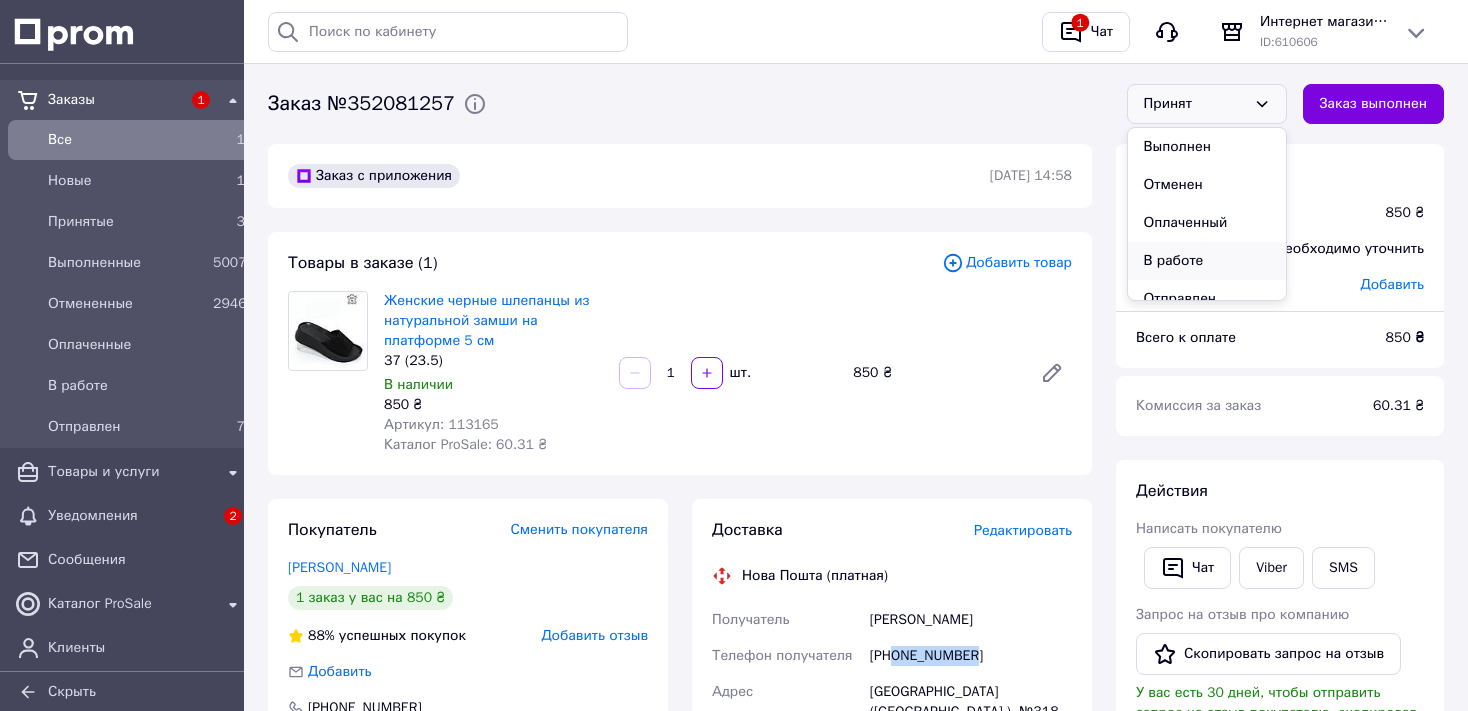 click on "В работе" at bounding box center (1207, 261) 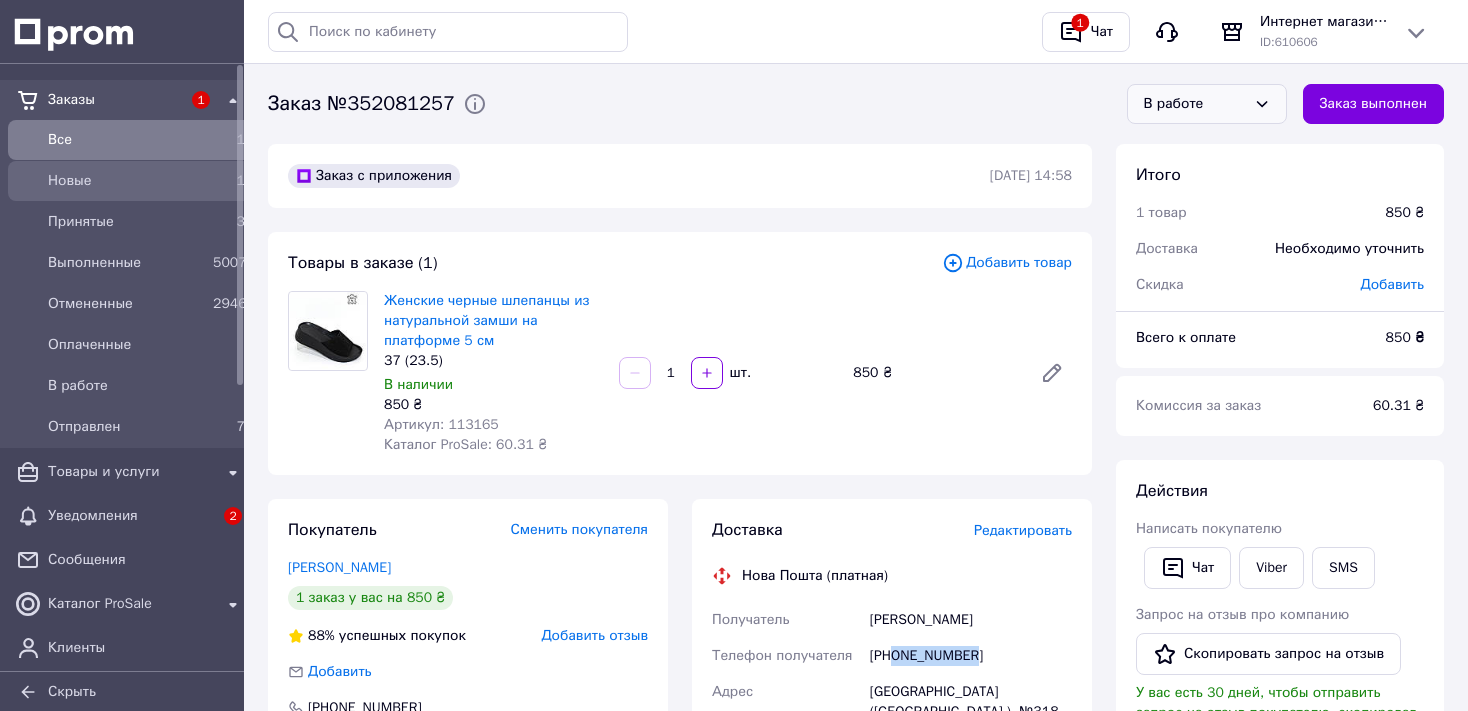 click on "Новые" at bounding box center [126, 181] 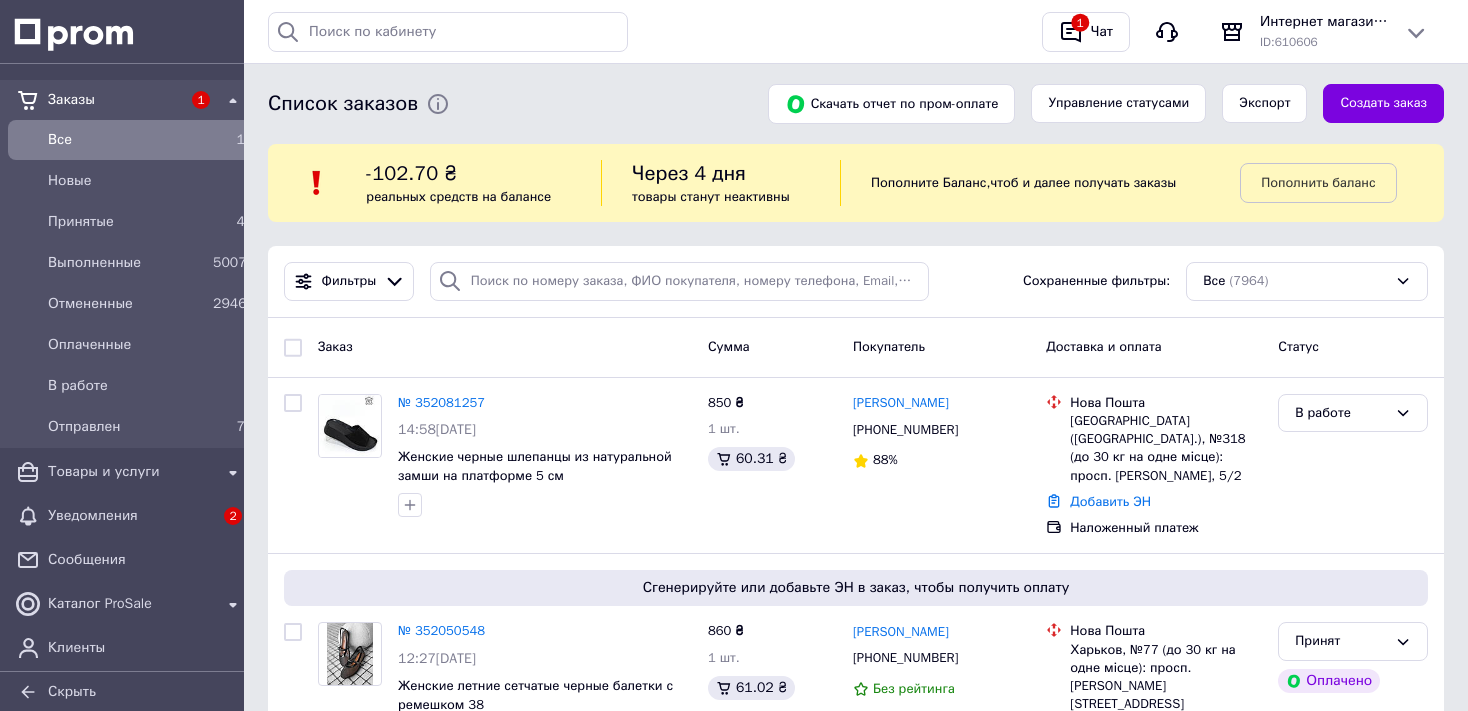 click on "Все" at bounding box center (126, 140) 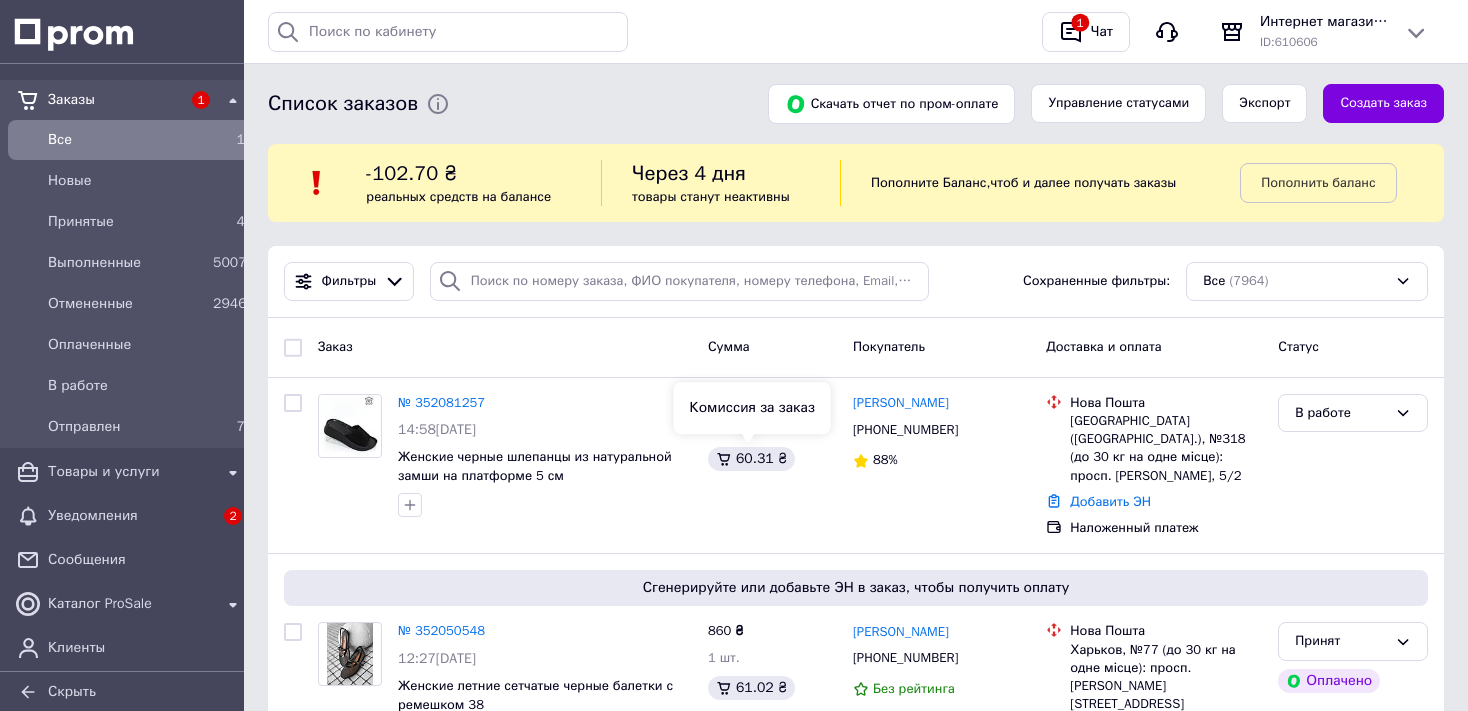 scroll, scrollTop: 211, scrollLeft: 0, axis: vertical 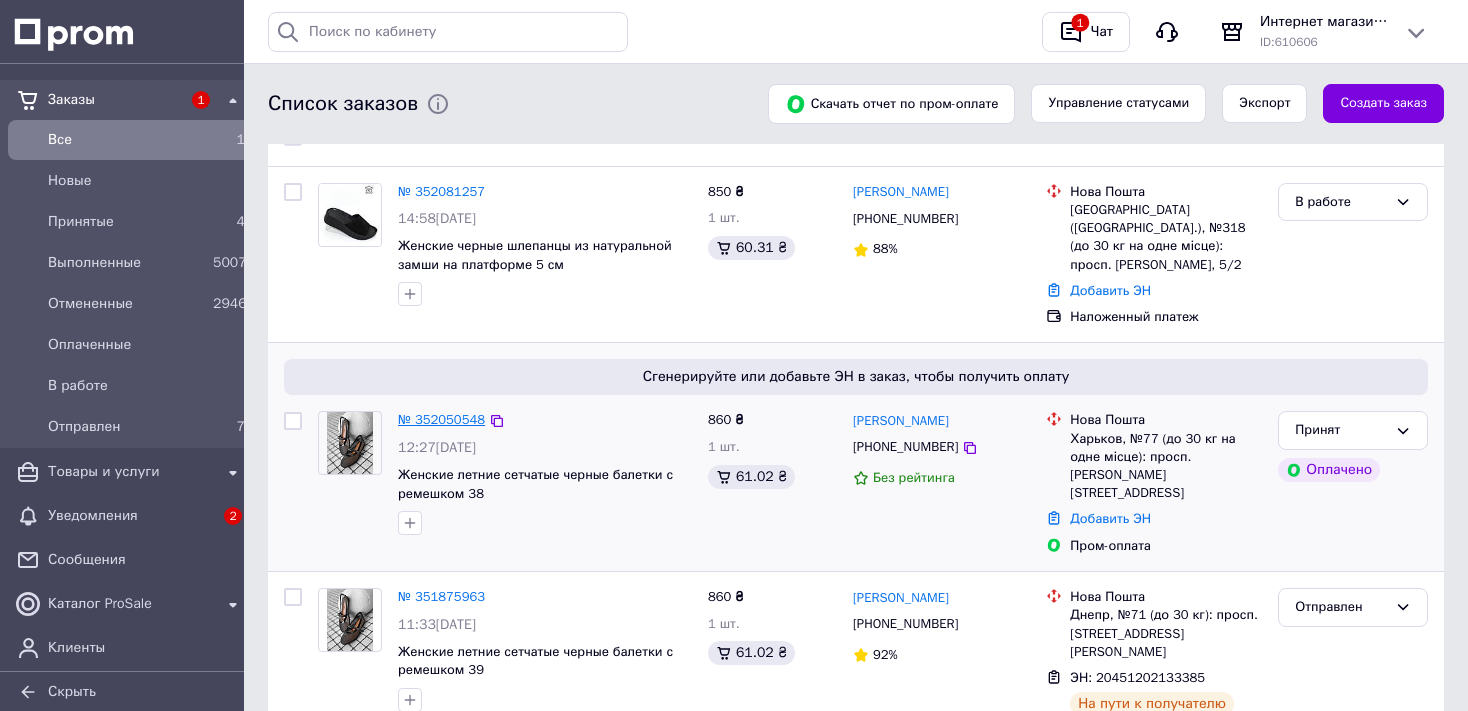 click on "№ 352050548" at bounding box center [441, 419] 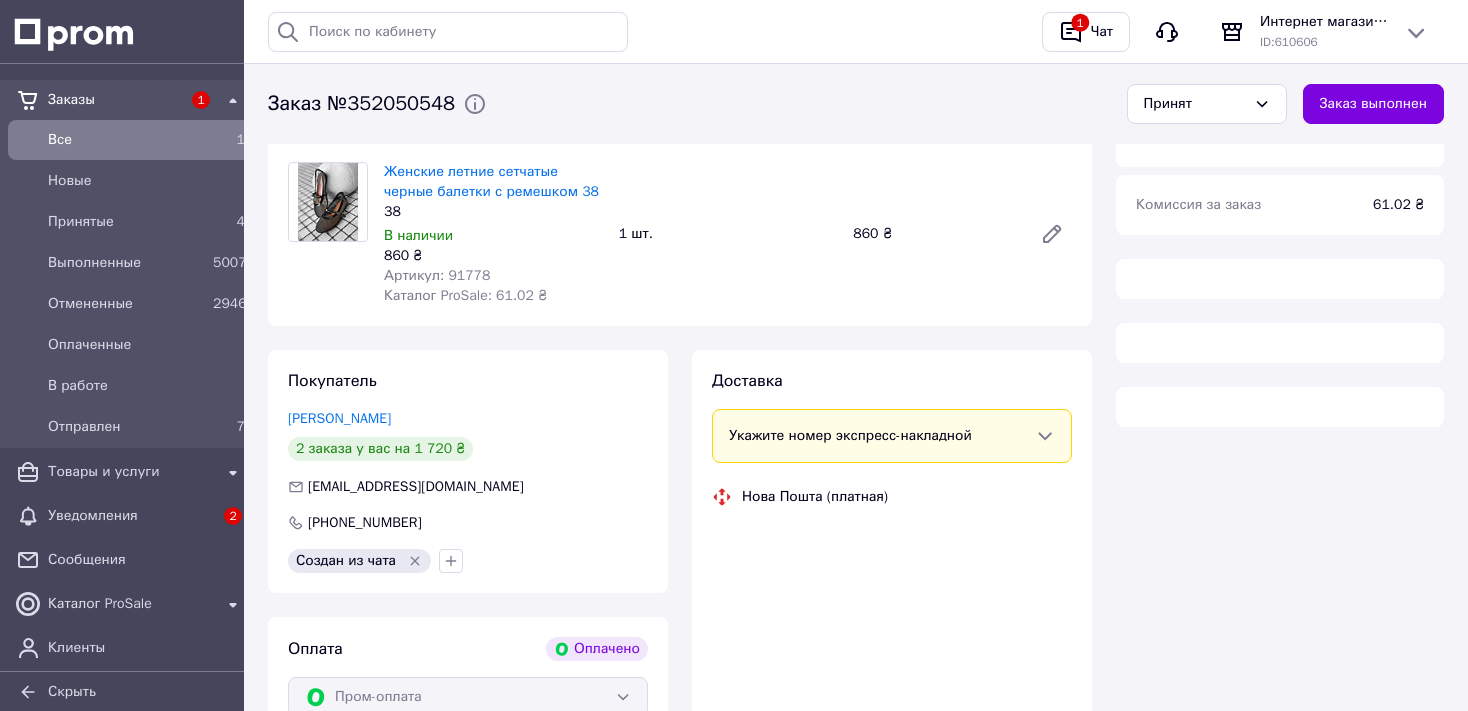 scroll, scrollTop: 0, scrollLeft: 0, axis: both 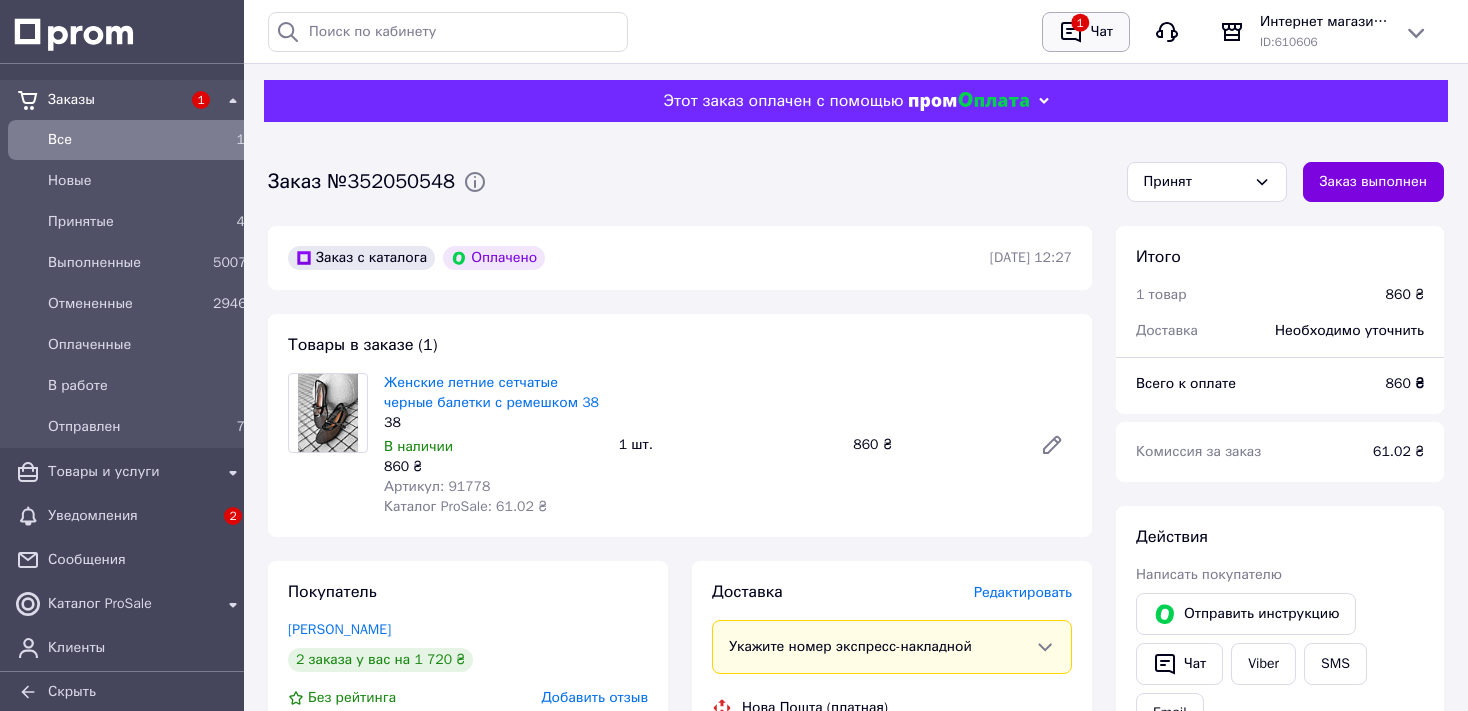 click on "Чат" at bounding box center [1102, 32] 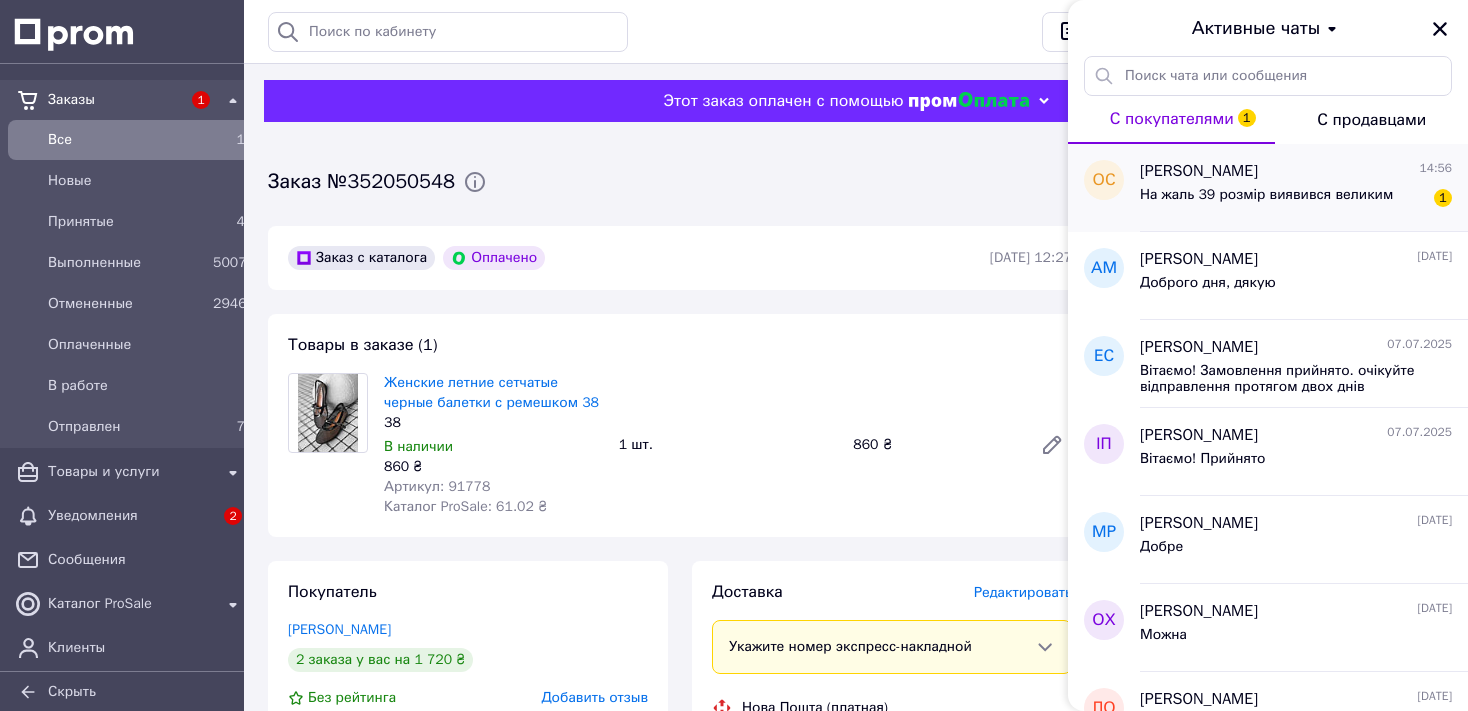 click on "На жаль 39 розмір виявився великим" at bounding box center [1266, 195] 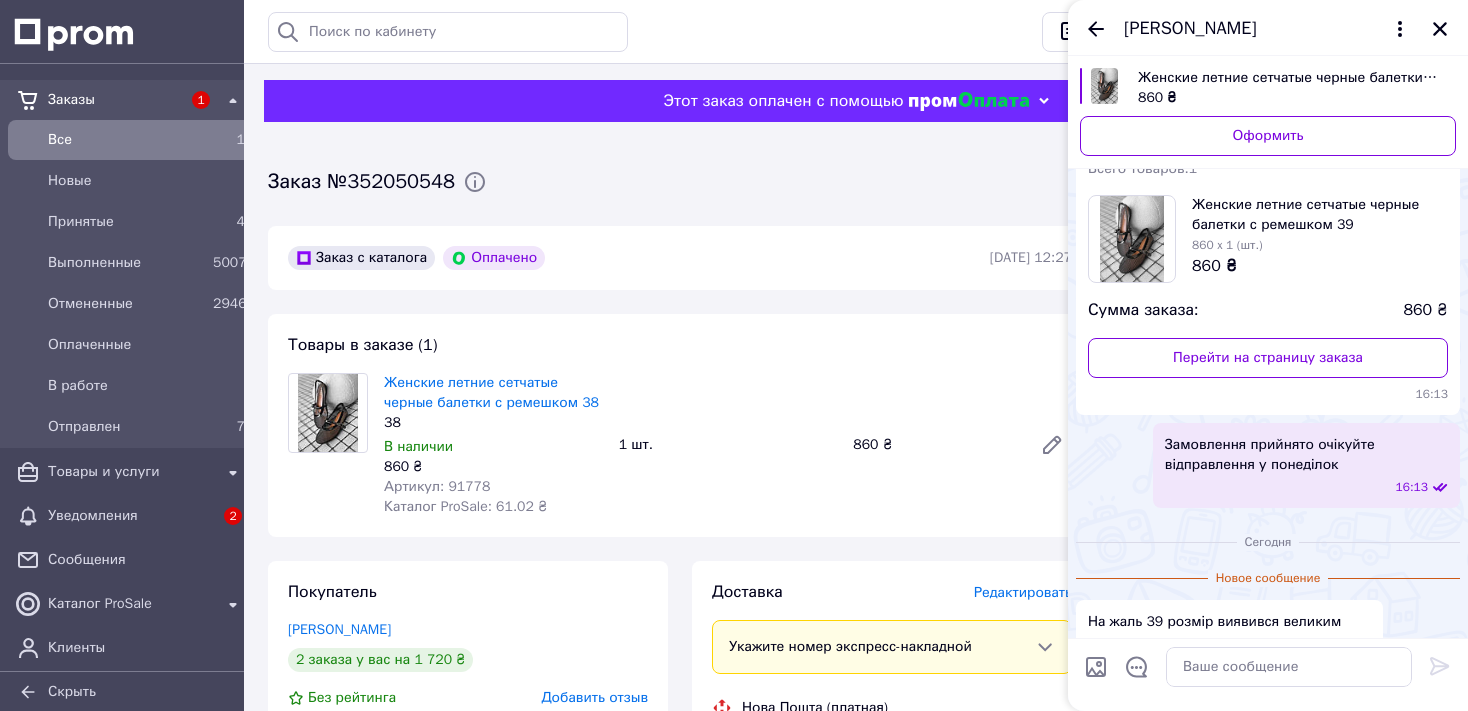 scroll, scrollTop: 535, scrollLeft: 0, axis: vertical 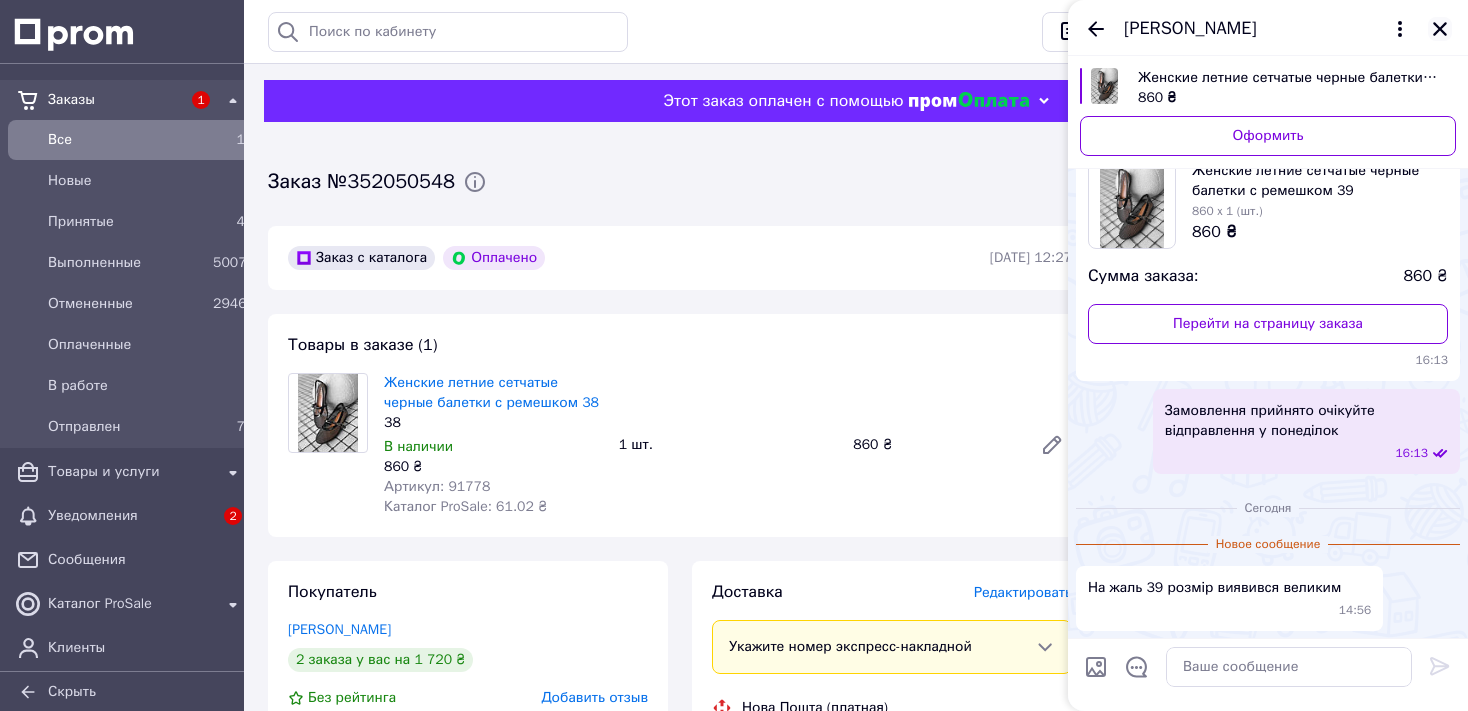 click 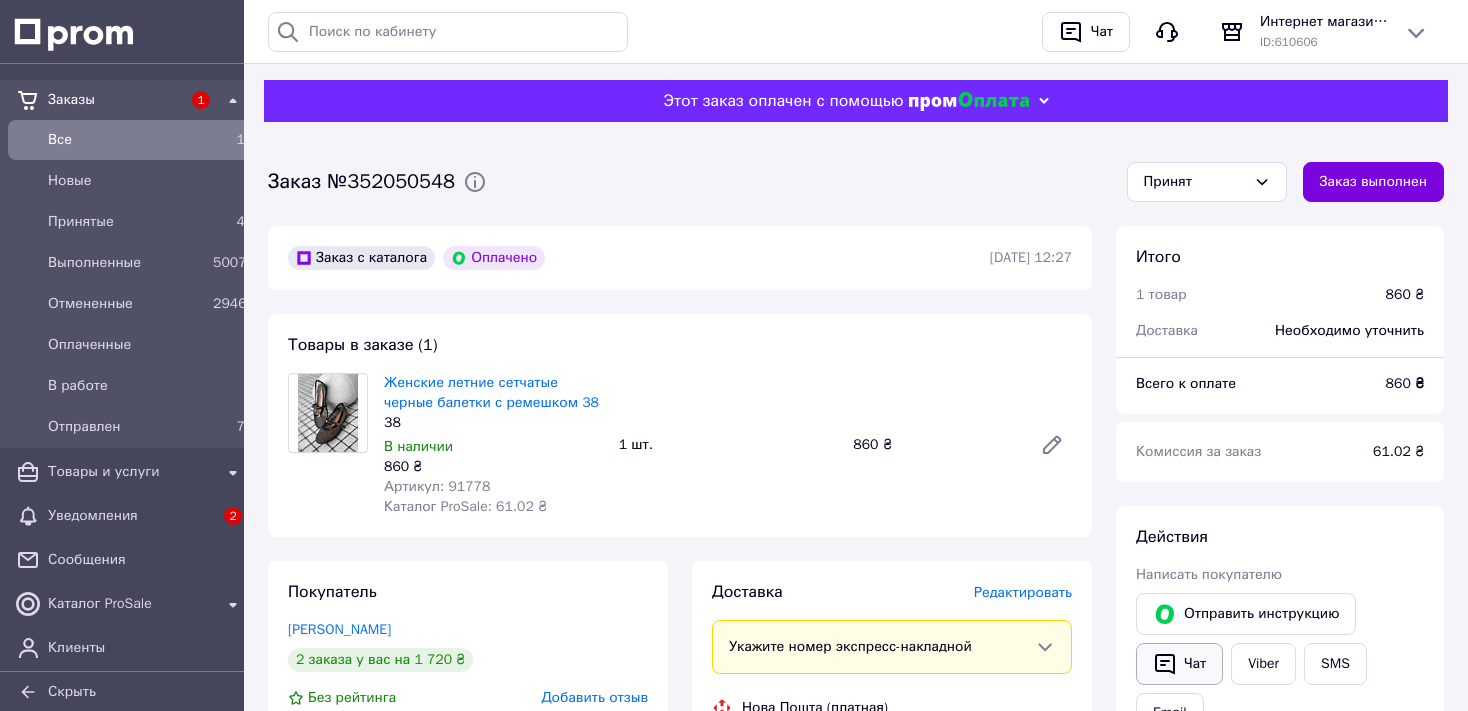 click on "Чат" at bounding box center (1179, 664) 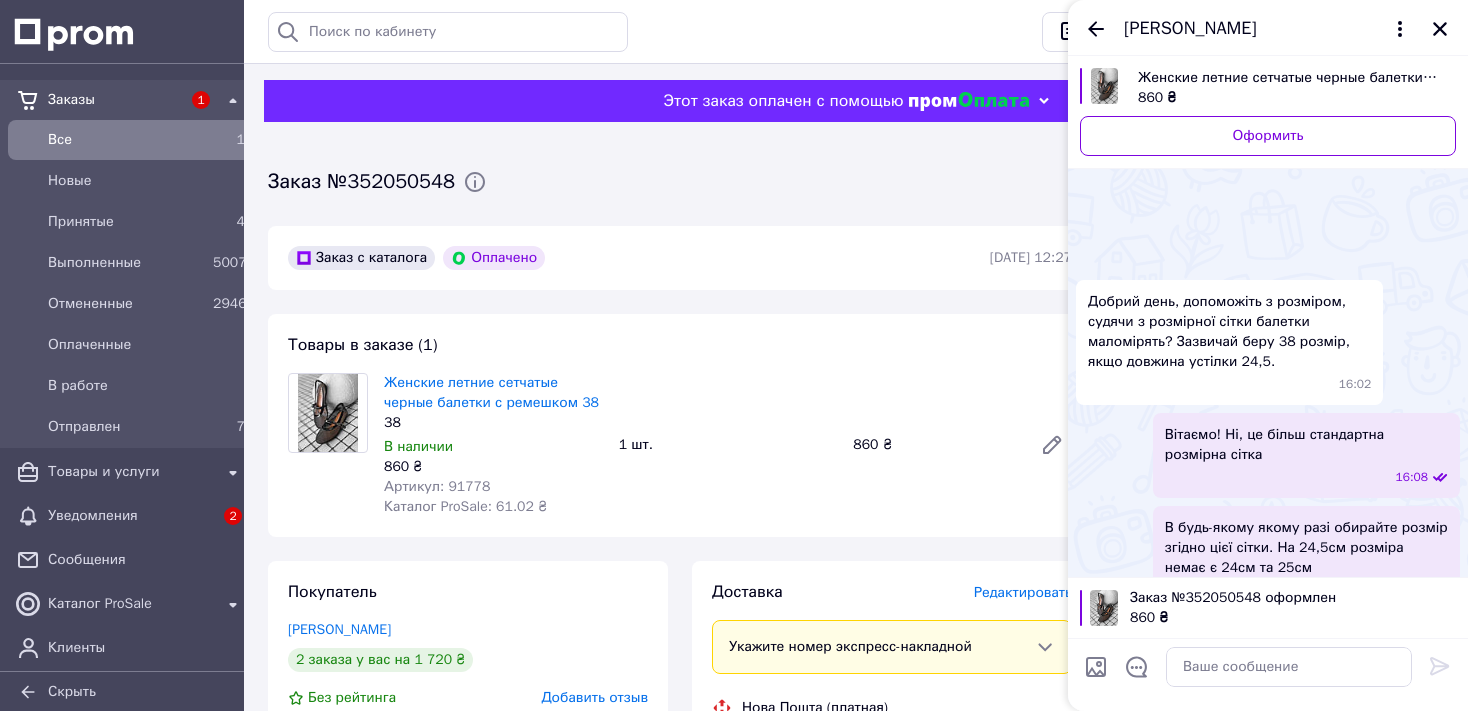 scroll, scrollTop: 615, scrollLeft: 0, axis: vertical 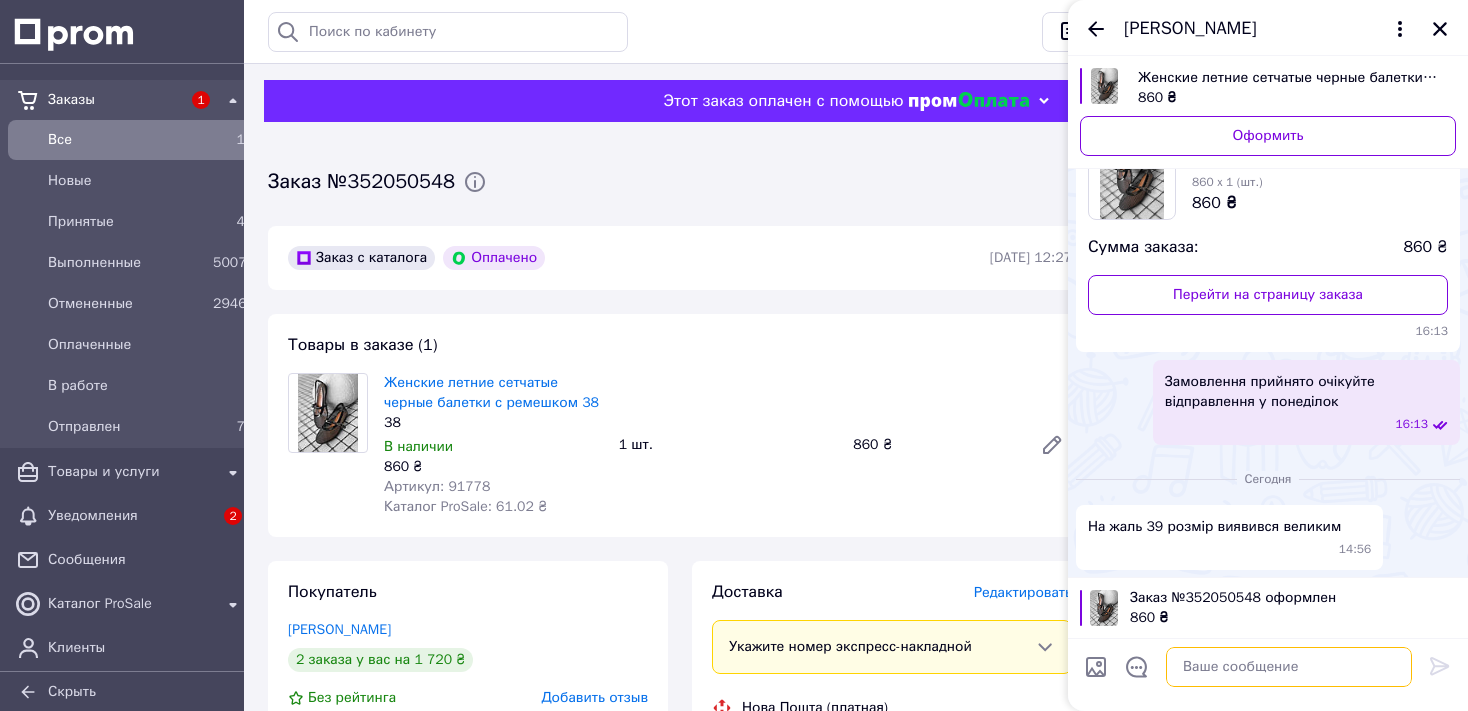 click at bounding box center (1289, 667) 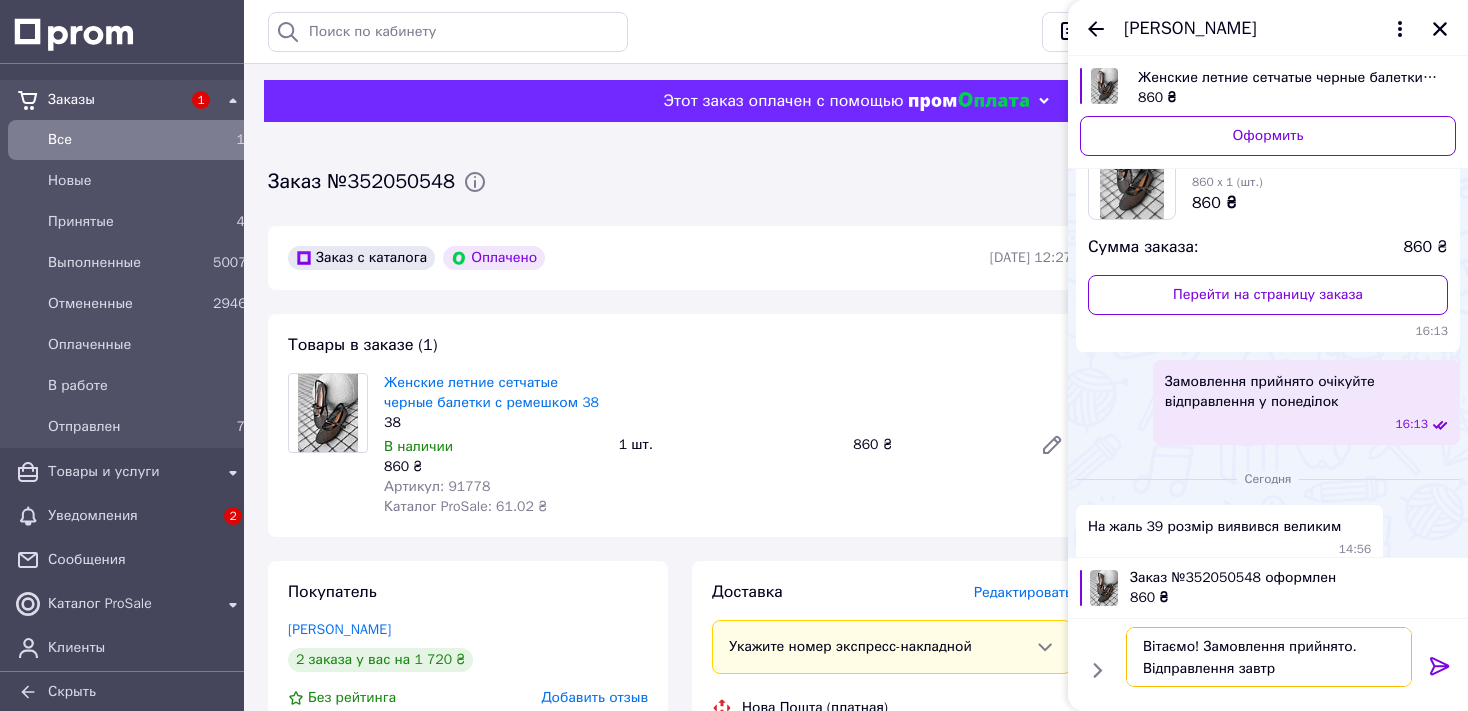 type on "Вітаємо! Замовлення прийнято. Відправлення [DATE]" 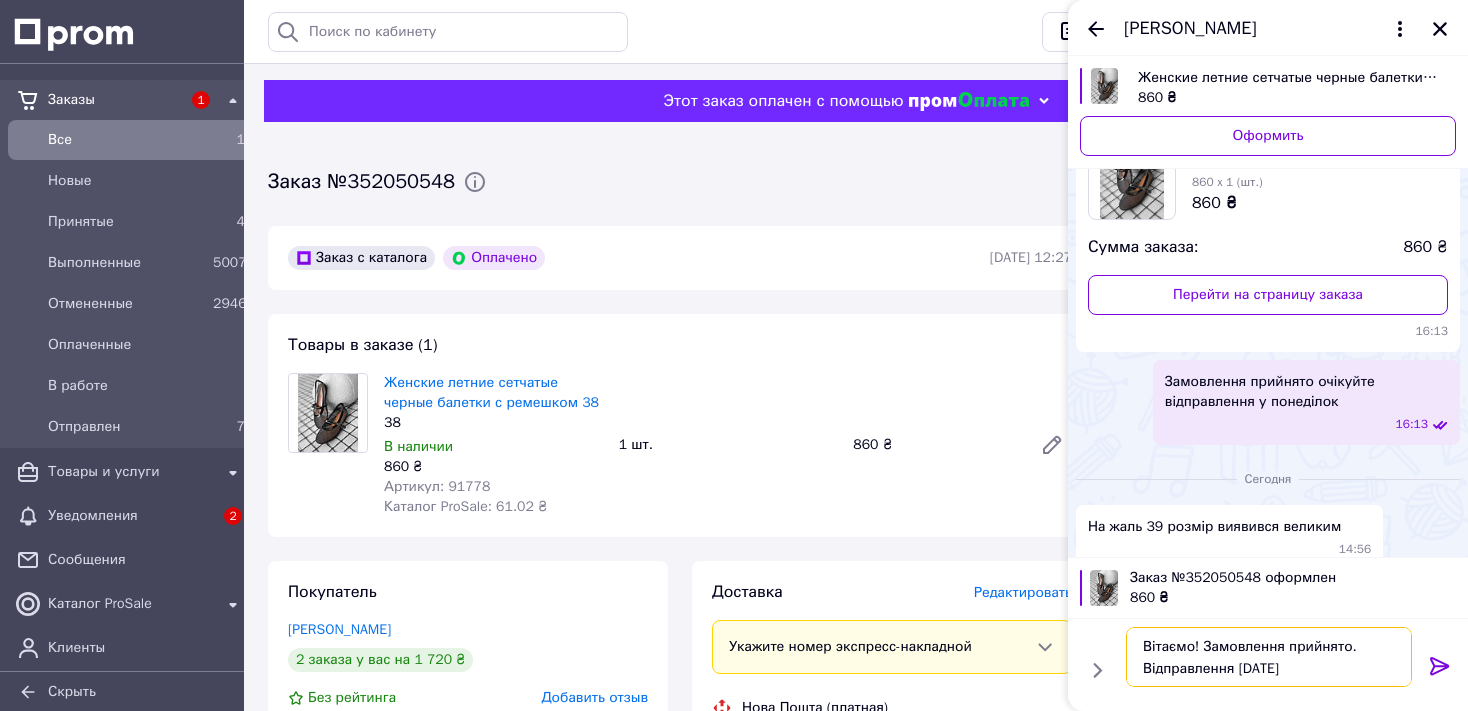 type 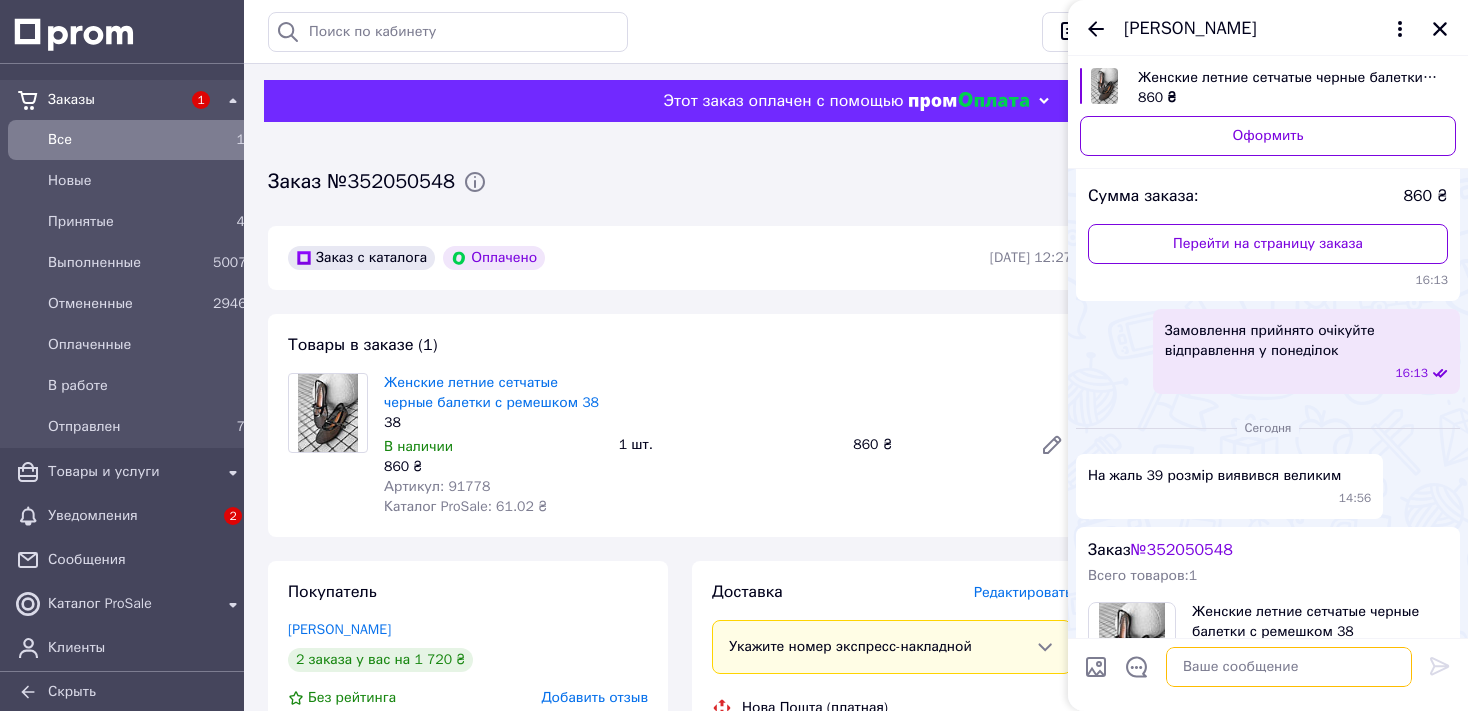 scroll, scrollTop: 899, scrollLeft: 0, axis: vertical 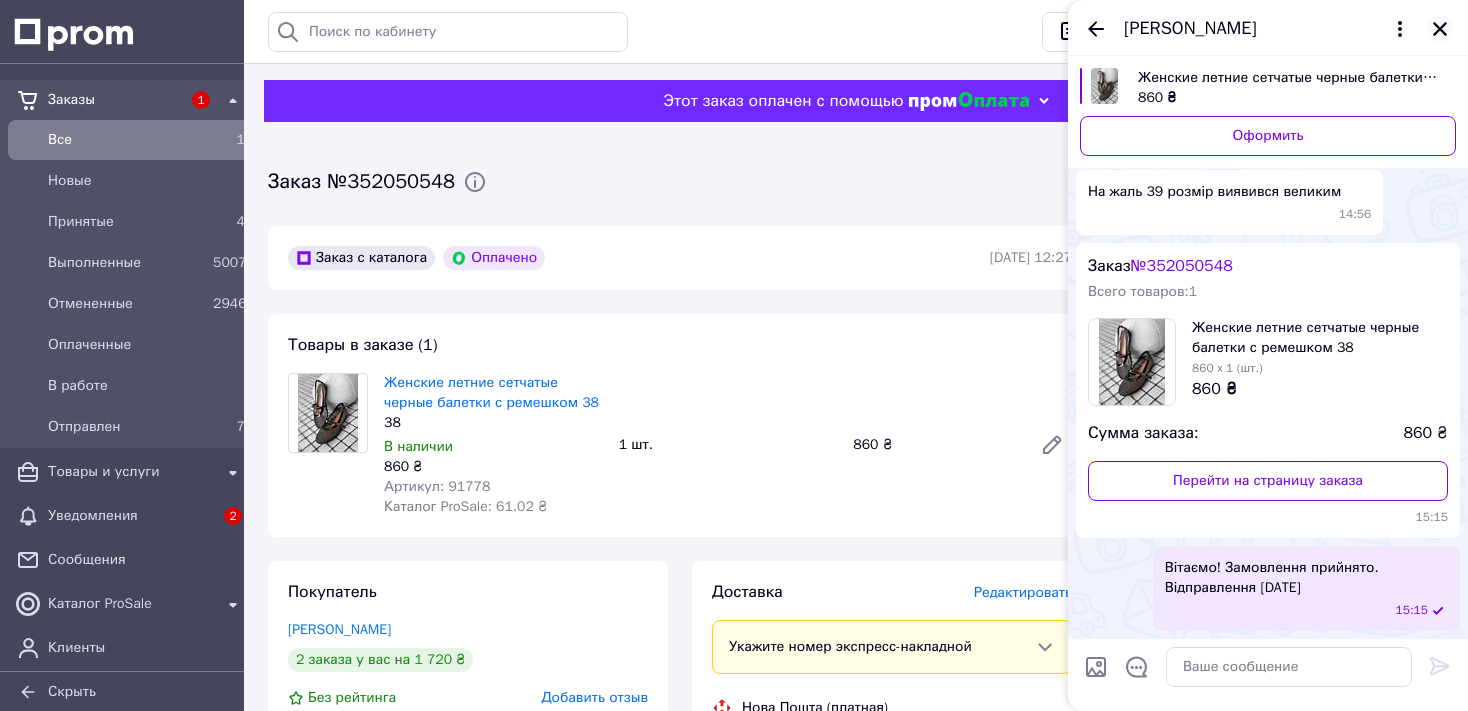 click 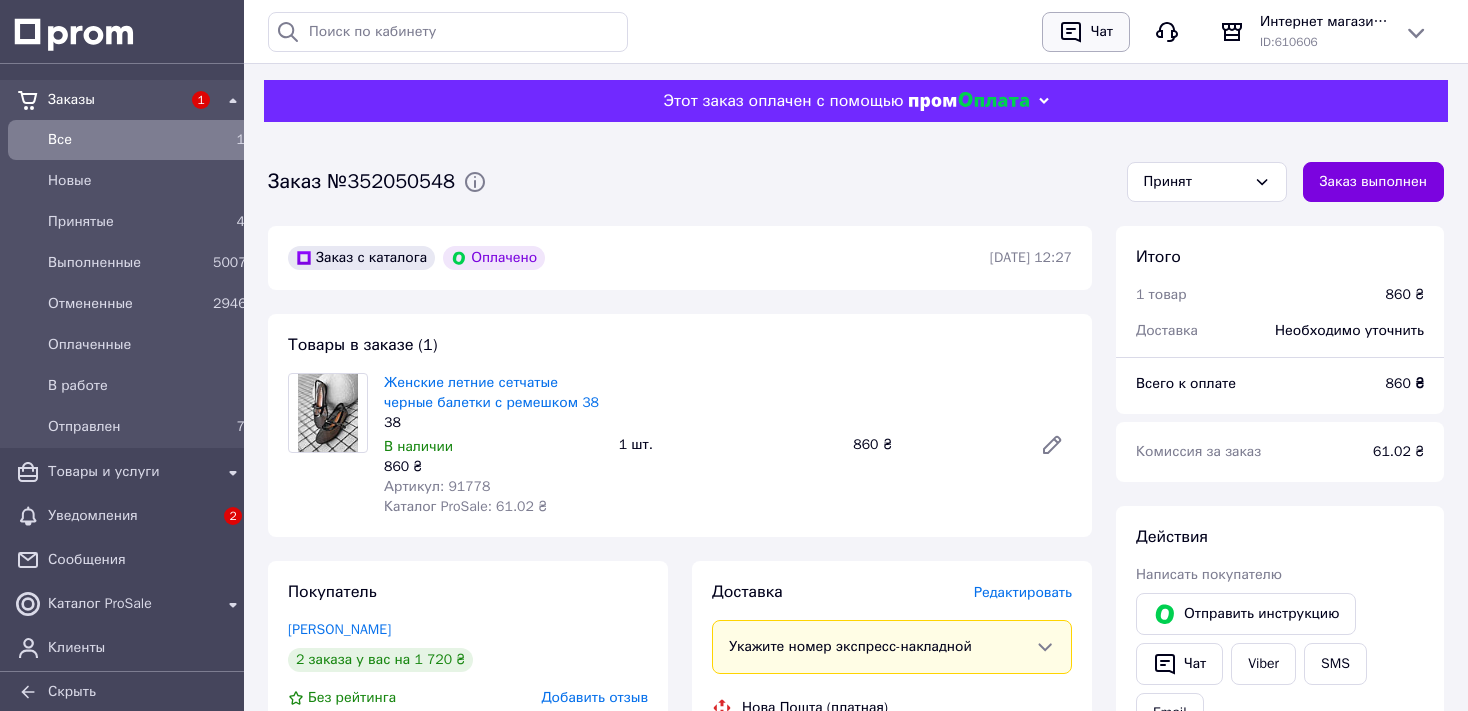 click on "Чат" at bounding box center [1102, 32] 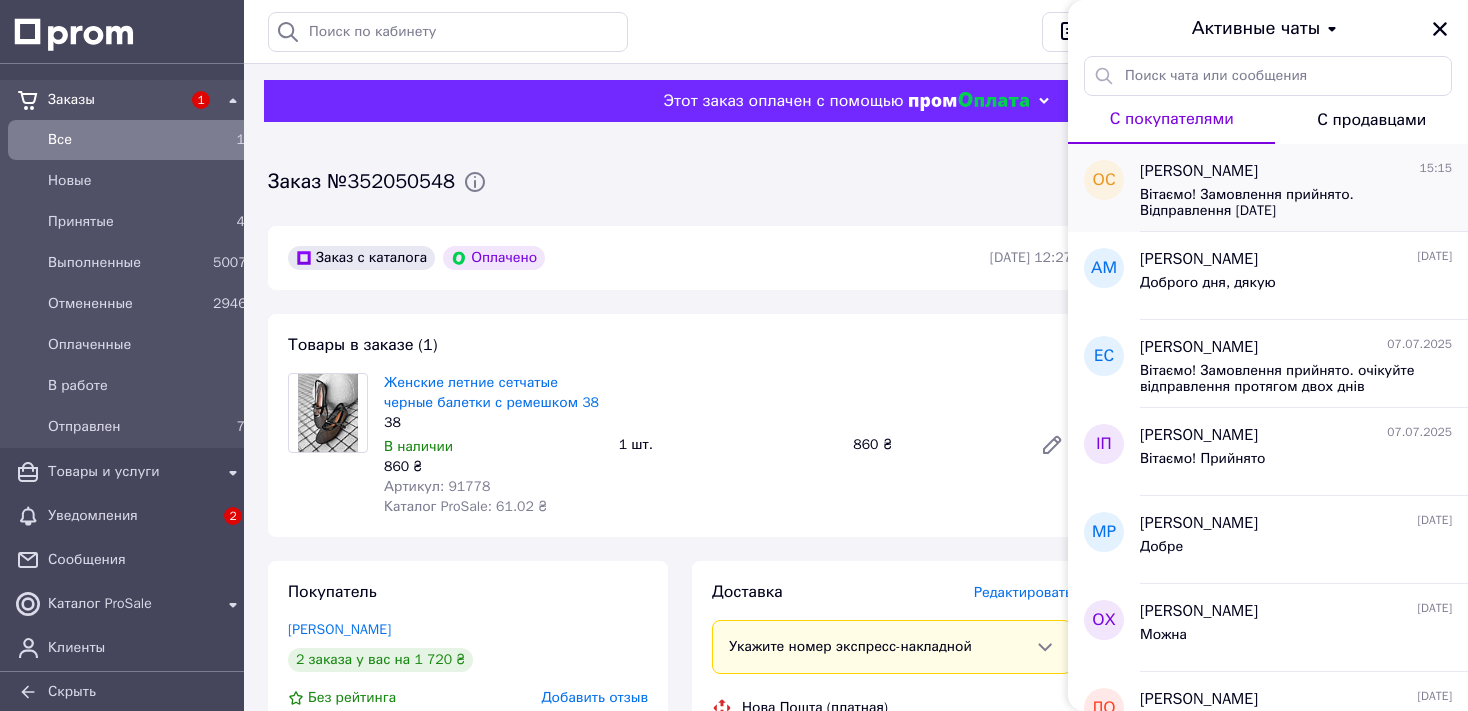 click on "Вітаємо! Замовлення прийнято. Відправлення [DATE]" at bounding box center (1282, 203) 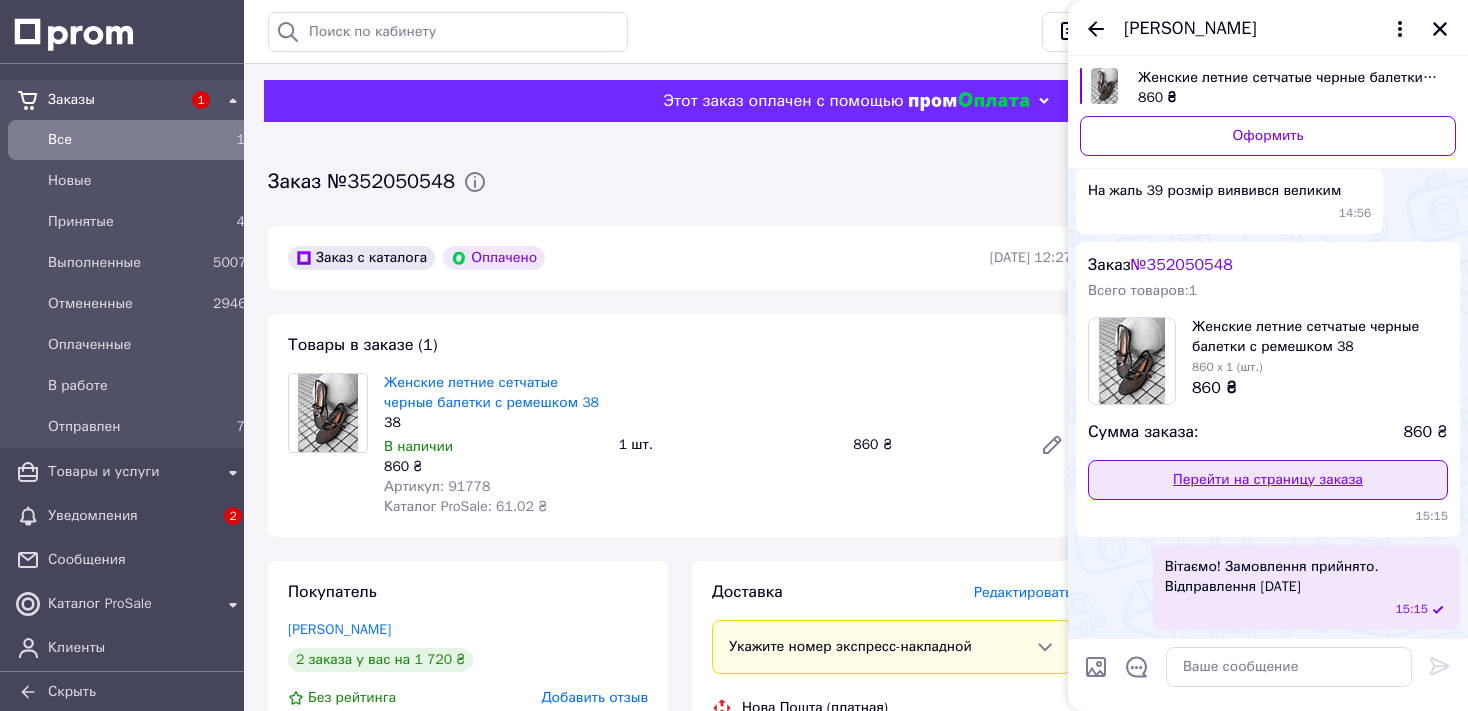 scroll, scrollTop: 789, scrollLeft: 0, axis: vertical 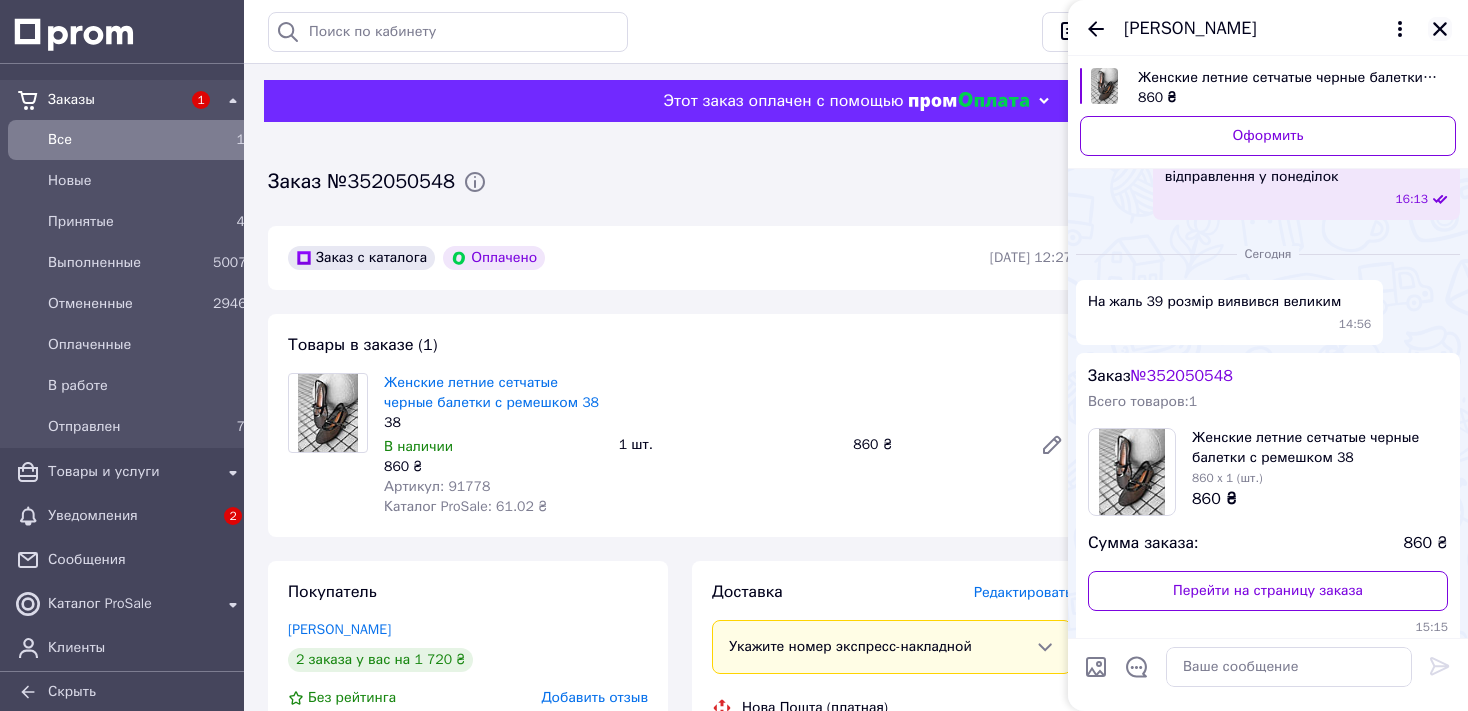 click 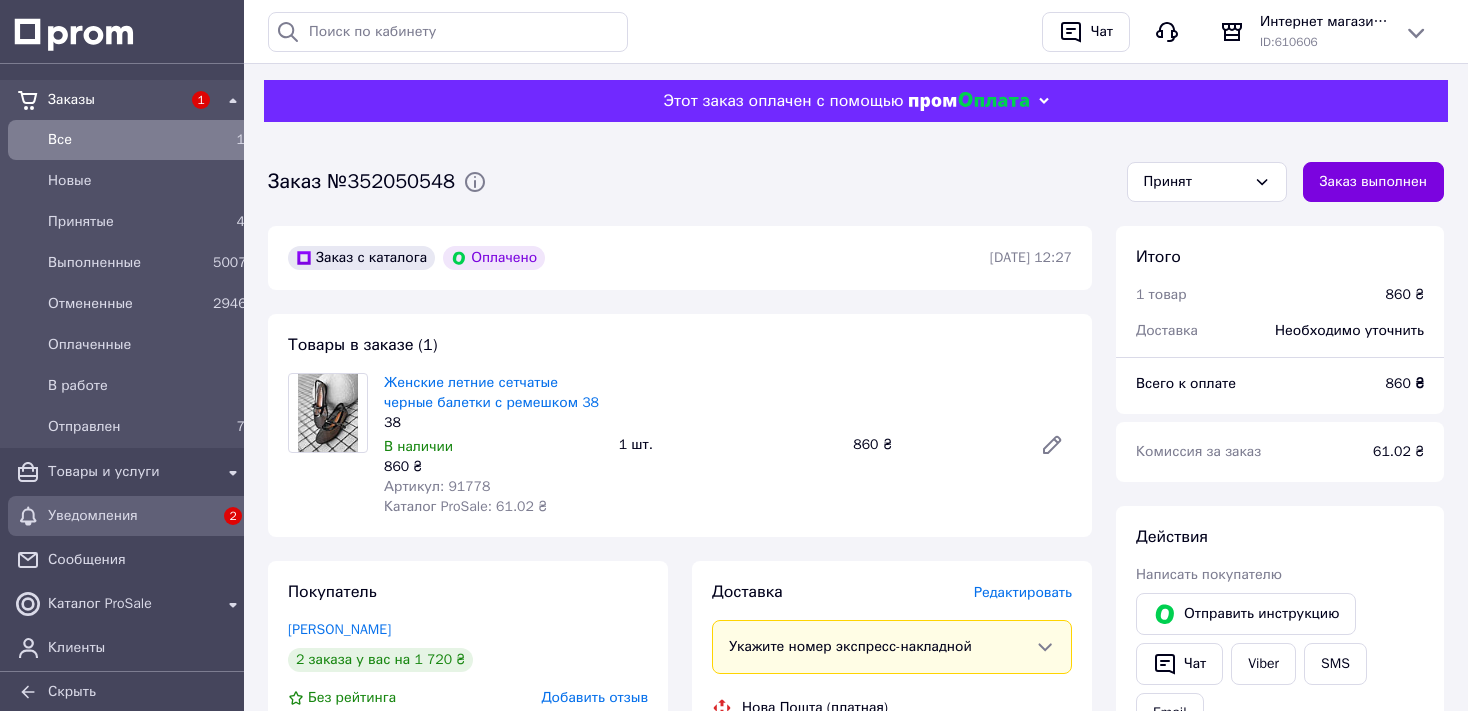 click on "Уведомления" at bounding box center (130, 516) 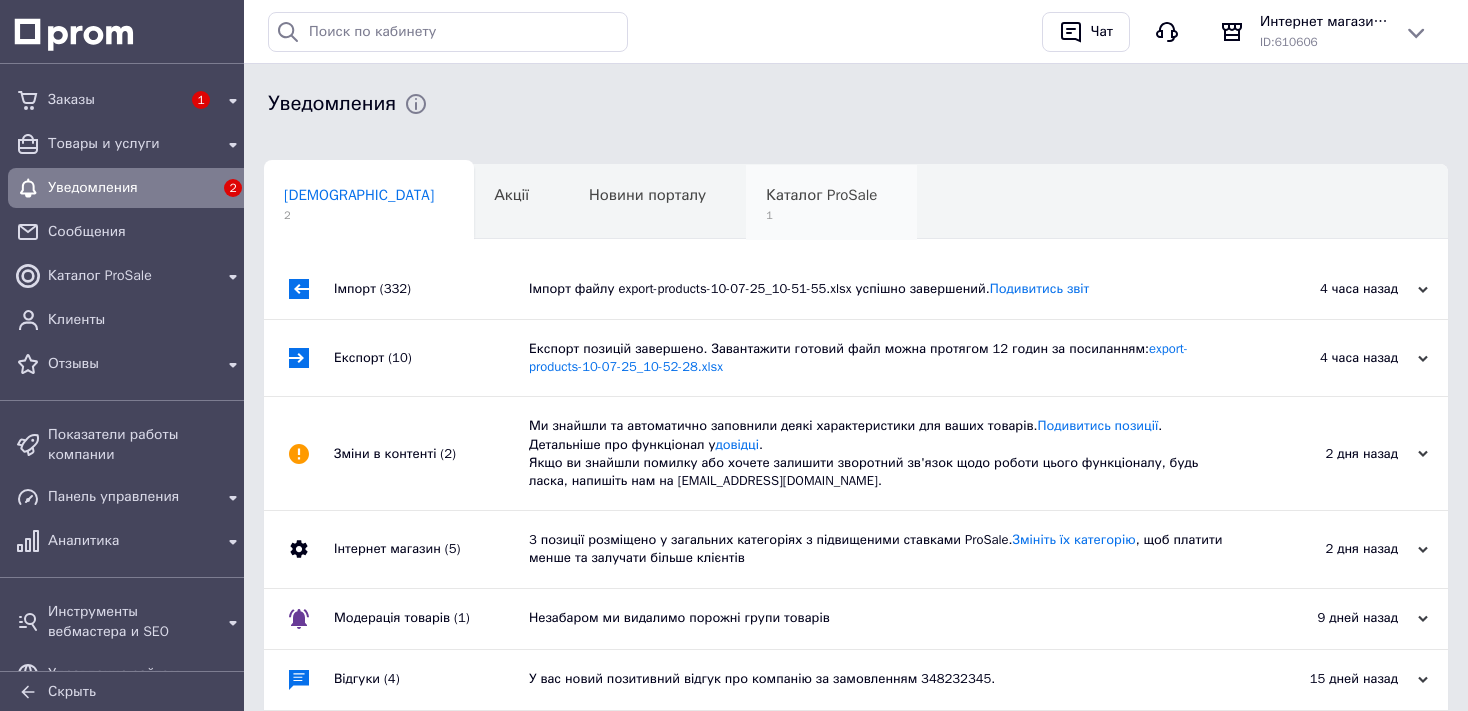 click on "Каталог ProSale 1" at bounding box center [831, 203] 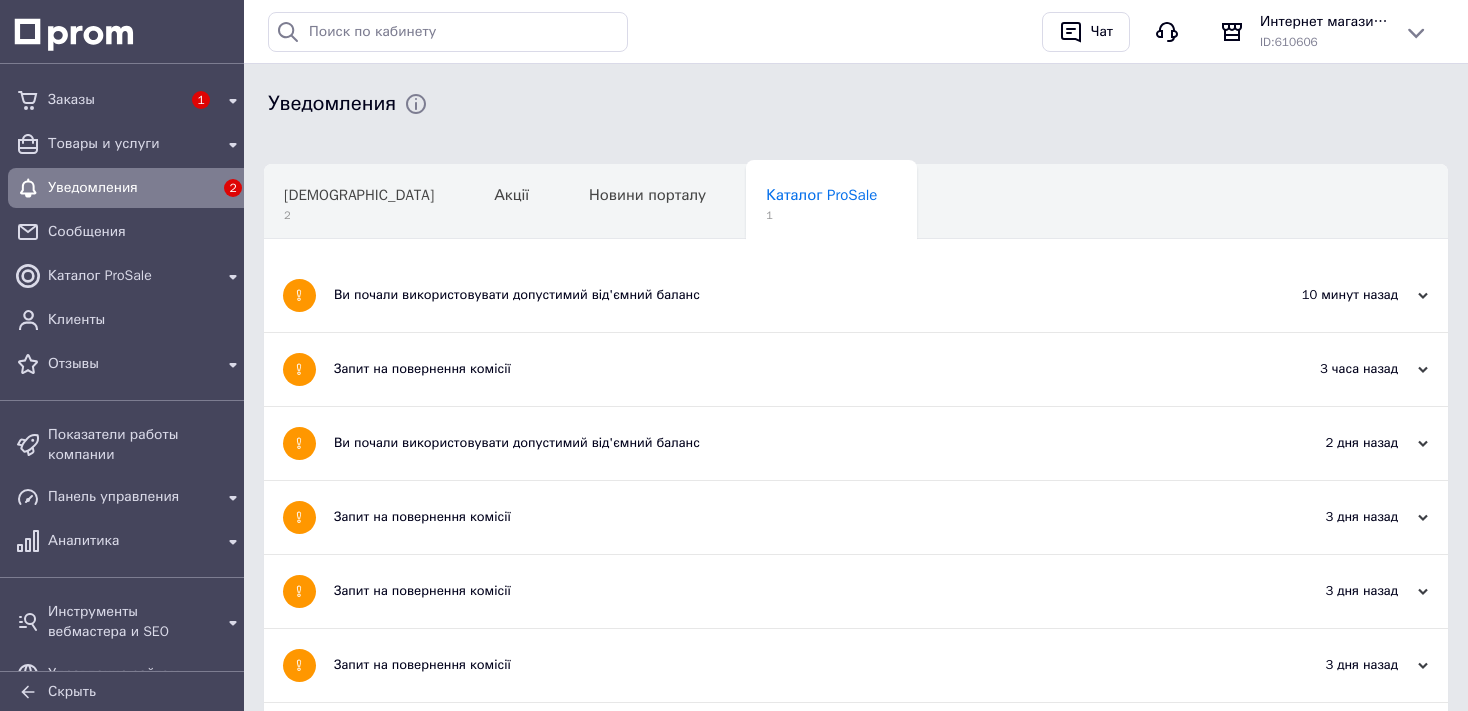 click on "Ви почали використовувати допустимий від'ємний баланс" at bounding box center (781, 295) 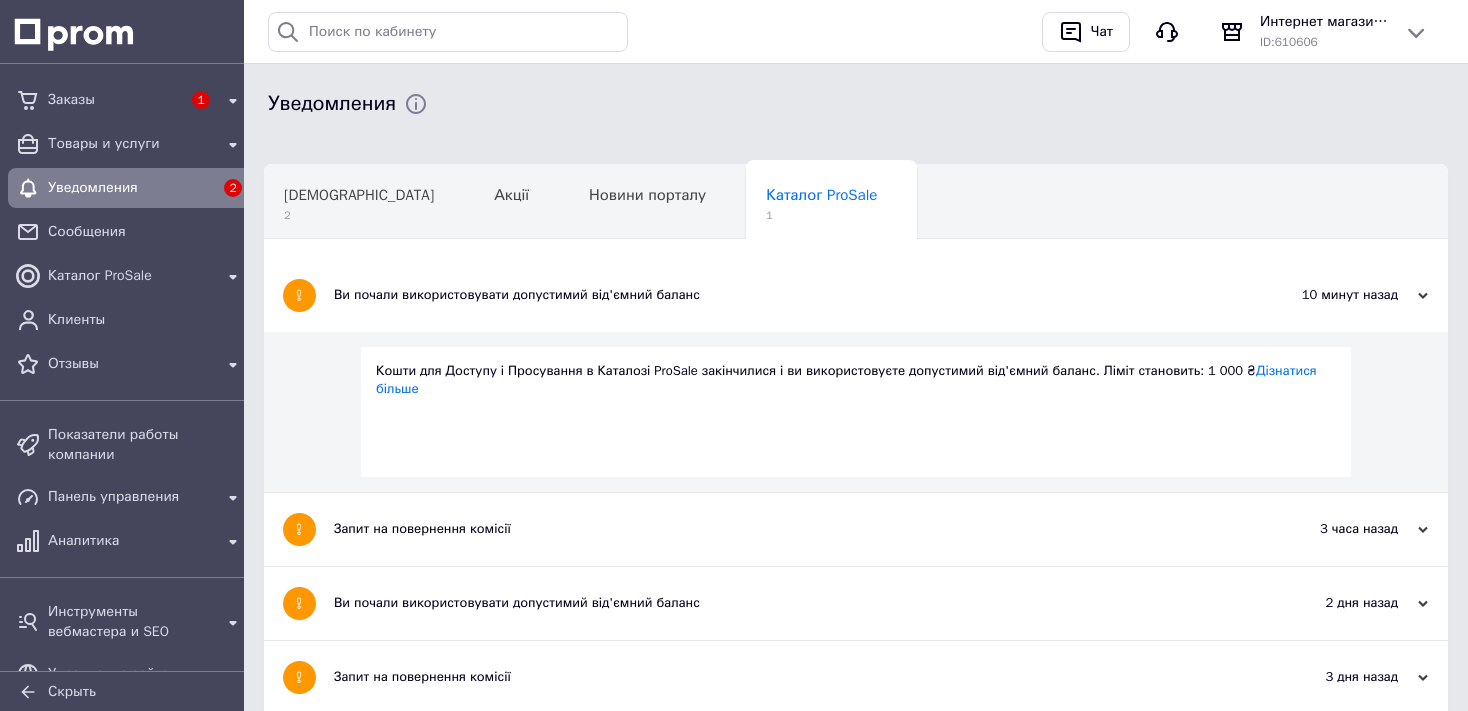 click on "Ви почали використовувати допустимий від'ємний баланс" at bounding box center [781, 295] 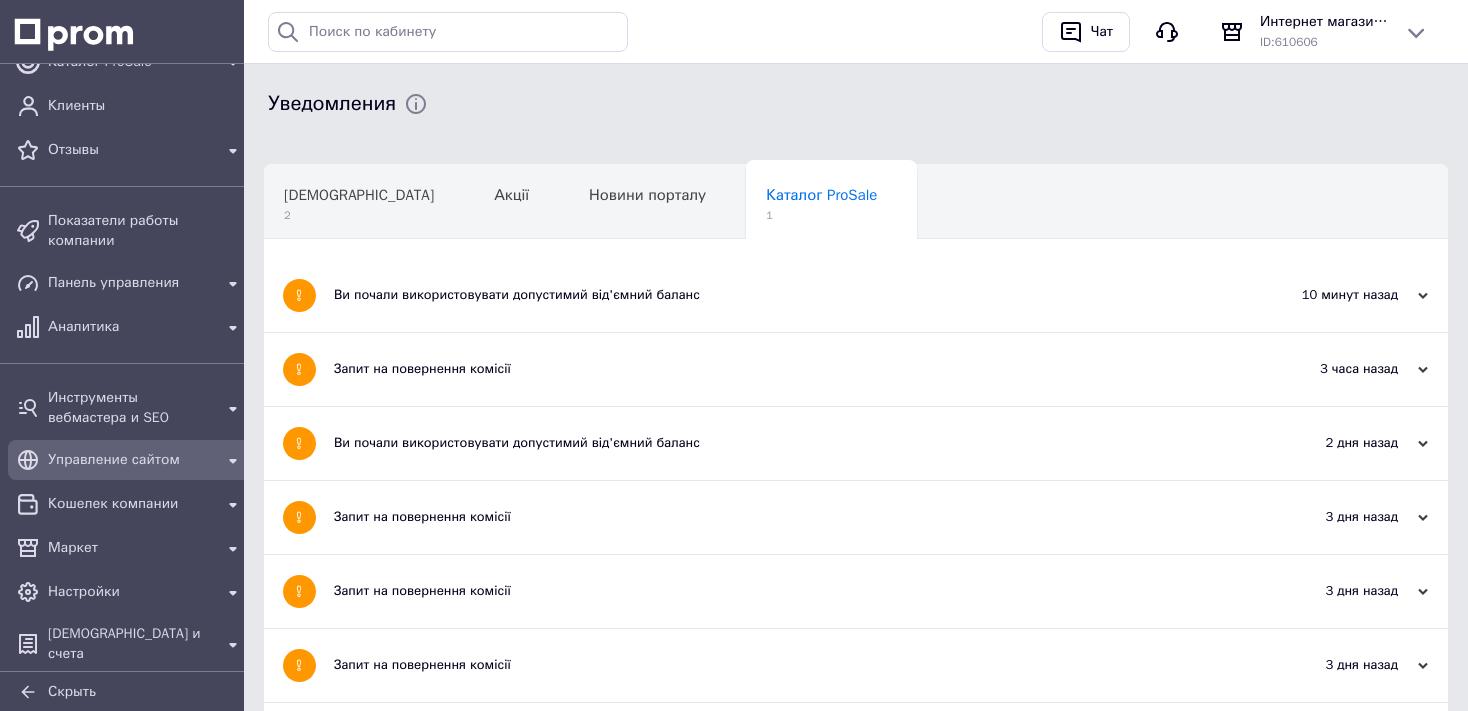 scroll, scrollTop: 0, scrollLeft: 0, axis: both 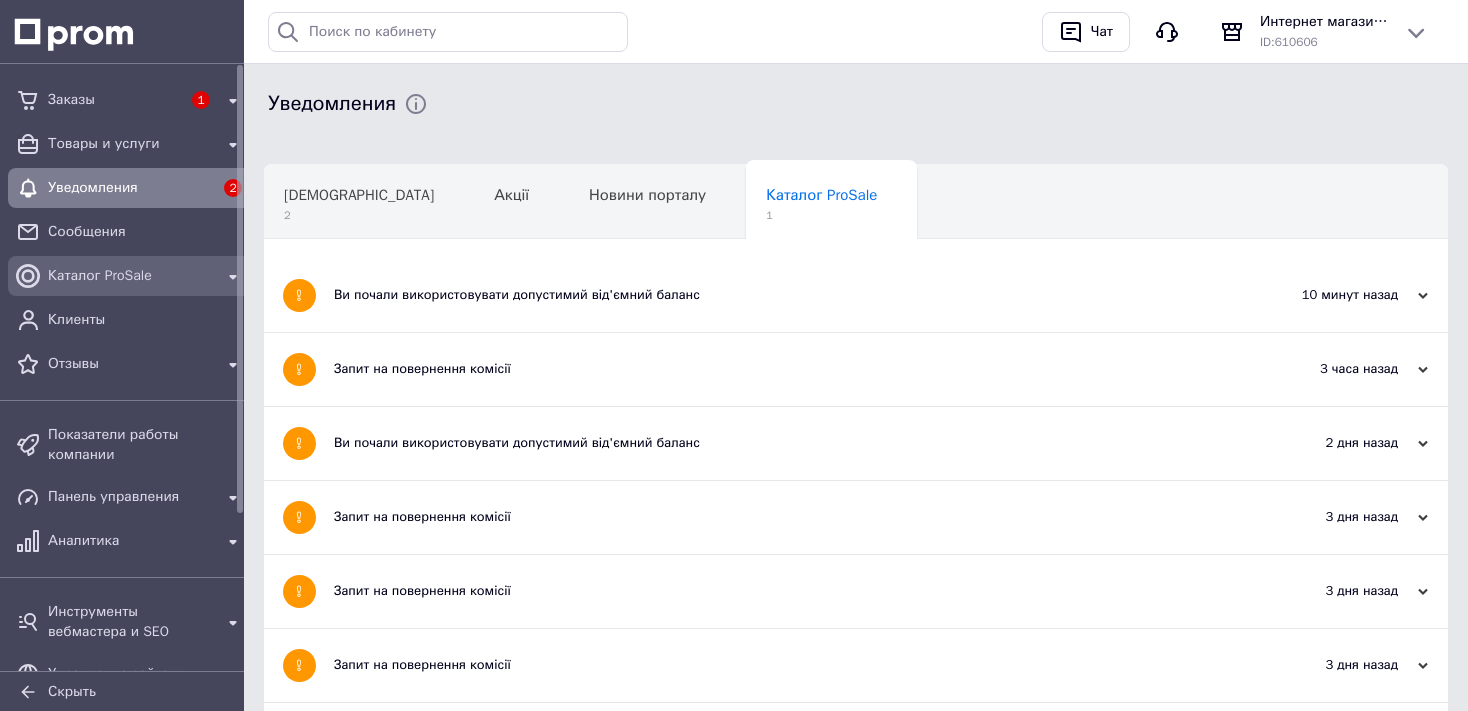 click on "Каталог ProSale" at bounding box center (130, 276) 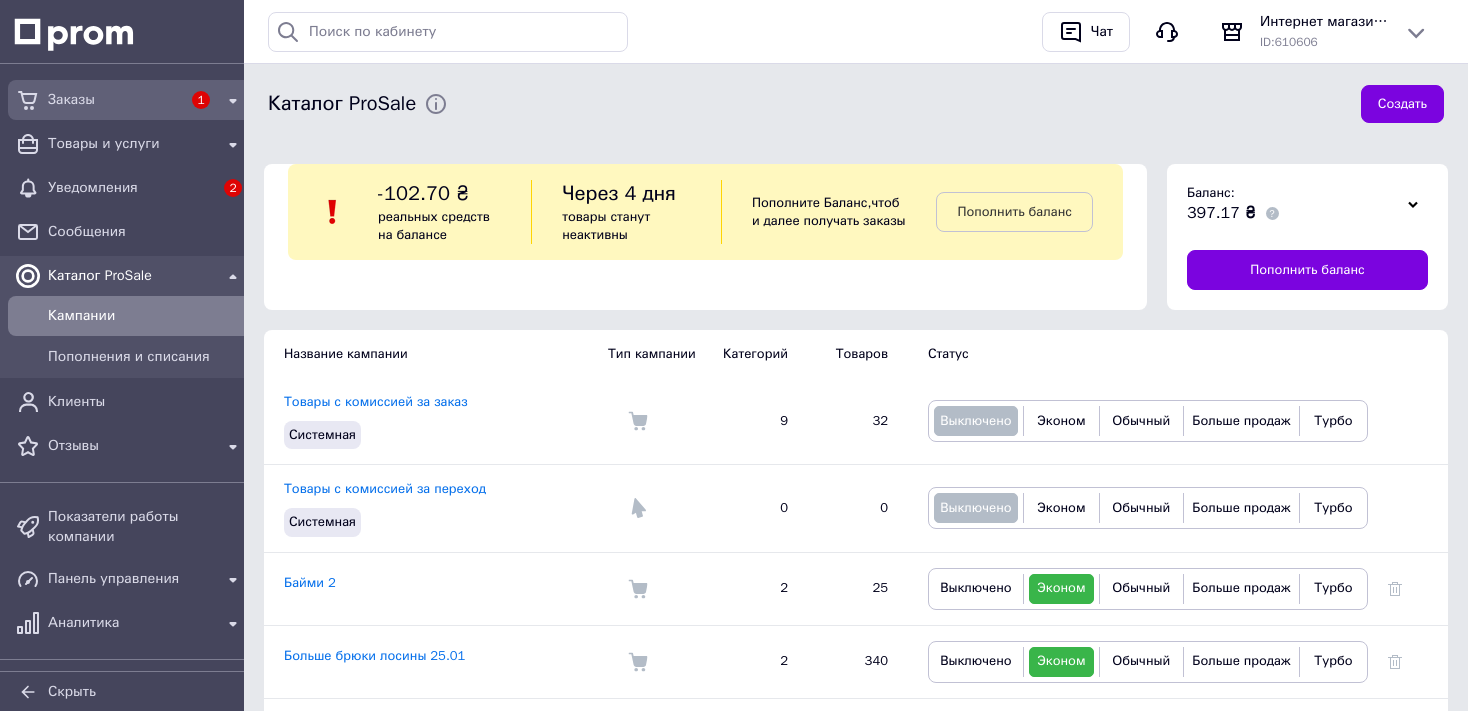 click on "Заказы" at bounding box center [114, 100] 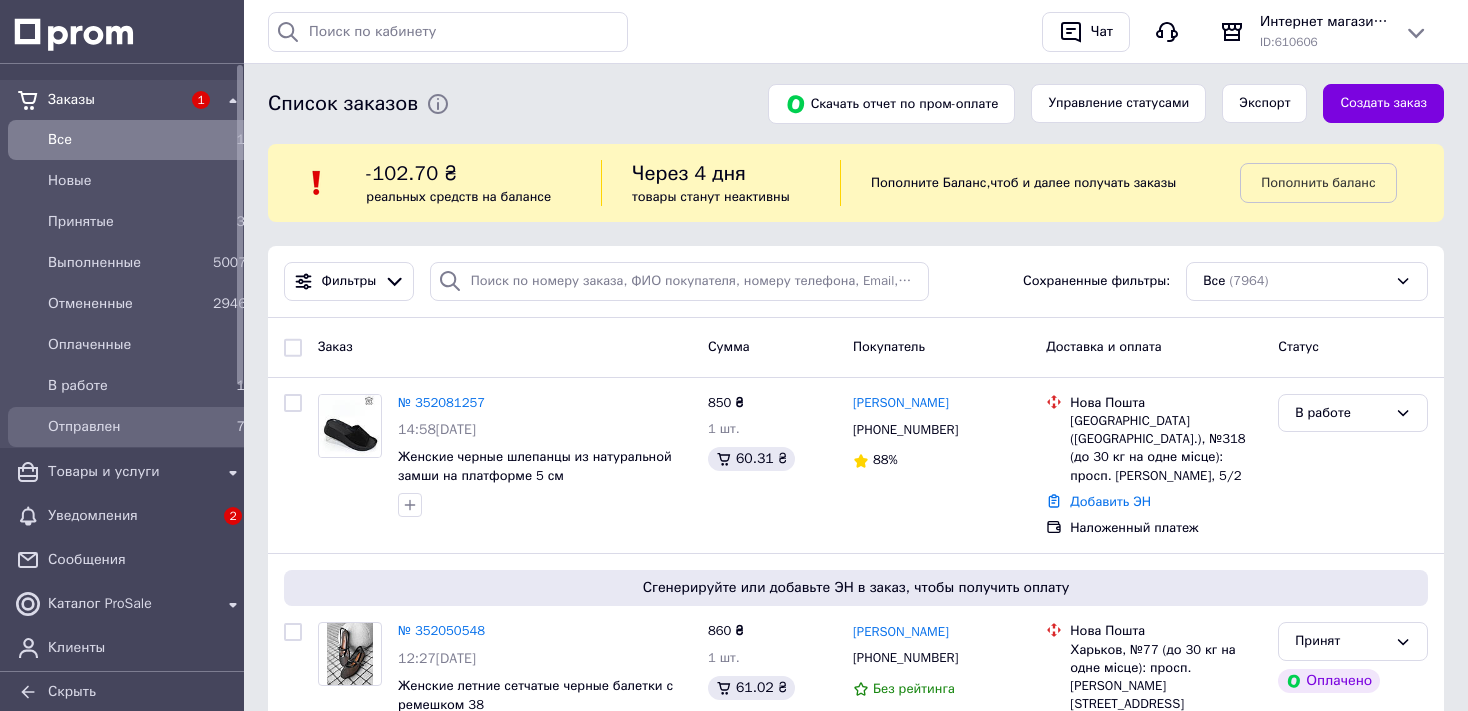 click on "Отправлен" at bounding box center [126, 427] 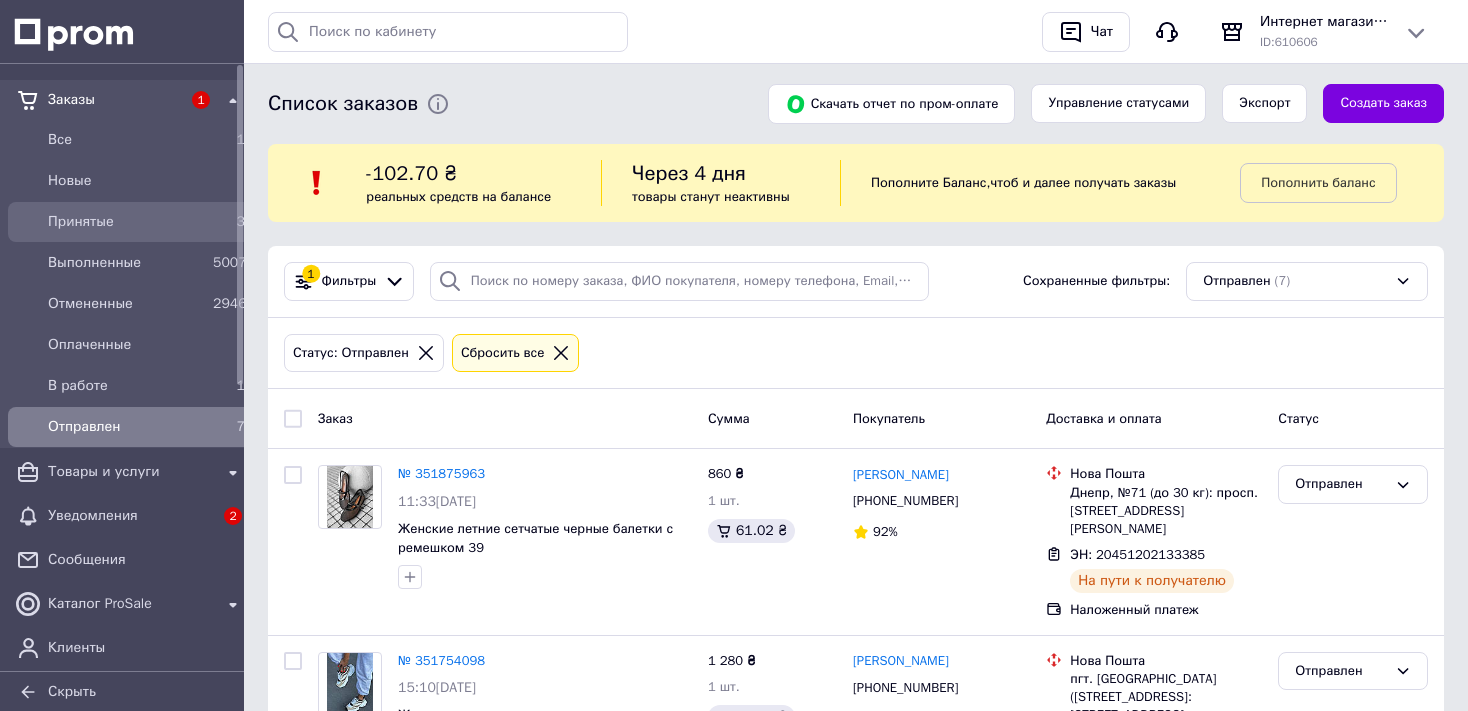 click on "Принятые" at bounding box center (126, 222) 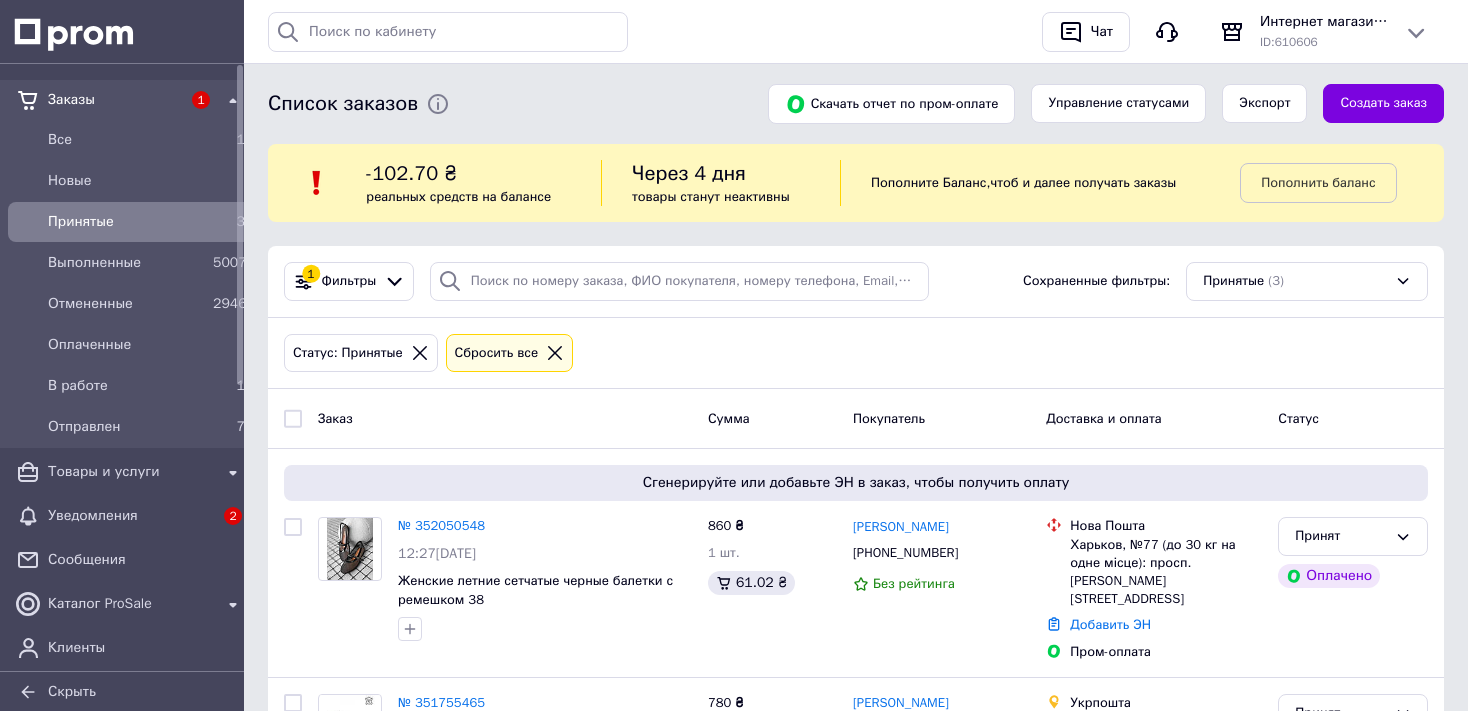 scroll, scrollTop: 356, scrollLeft: 0, axis: vertical 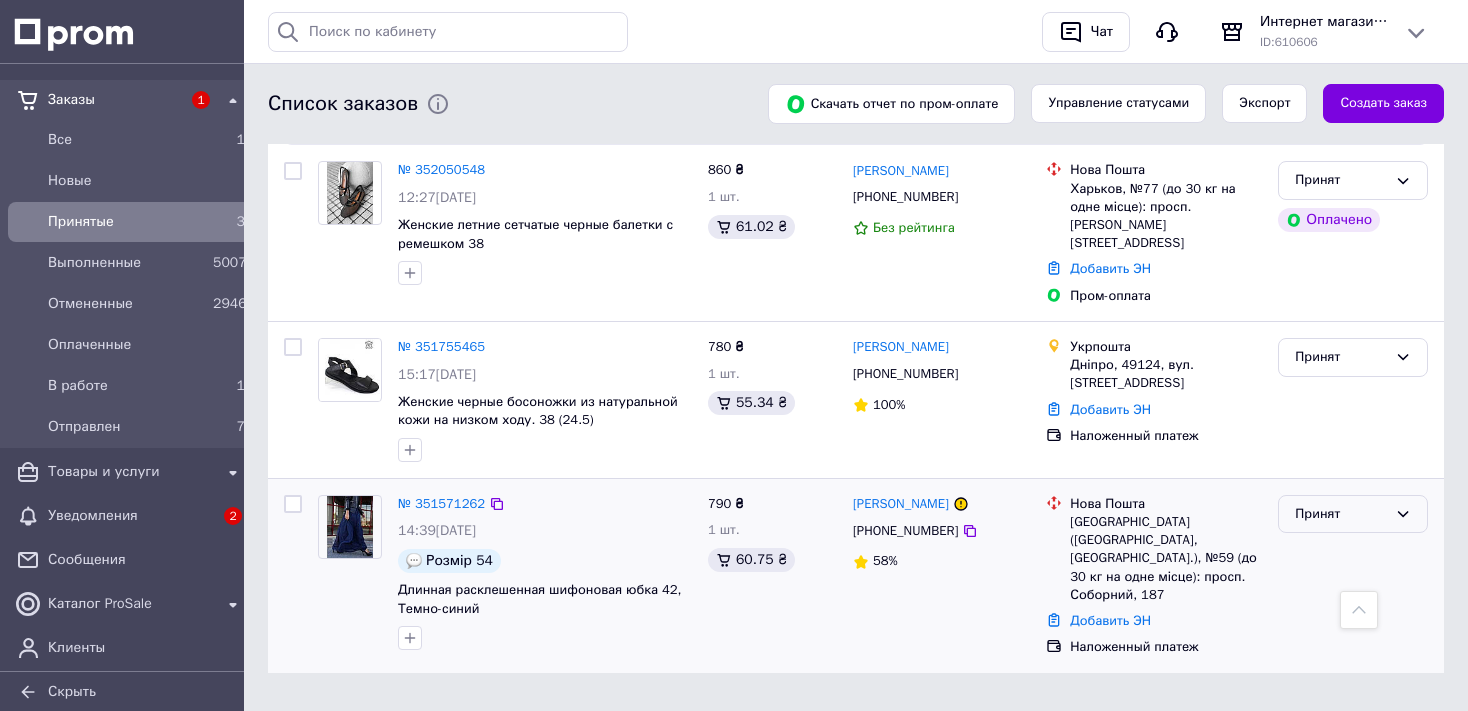 click 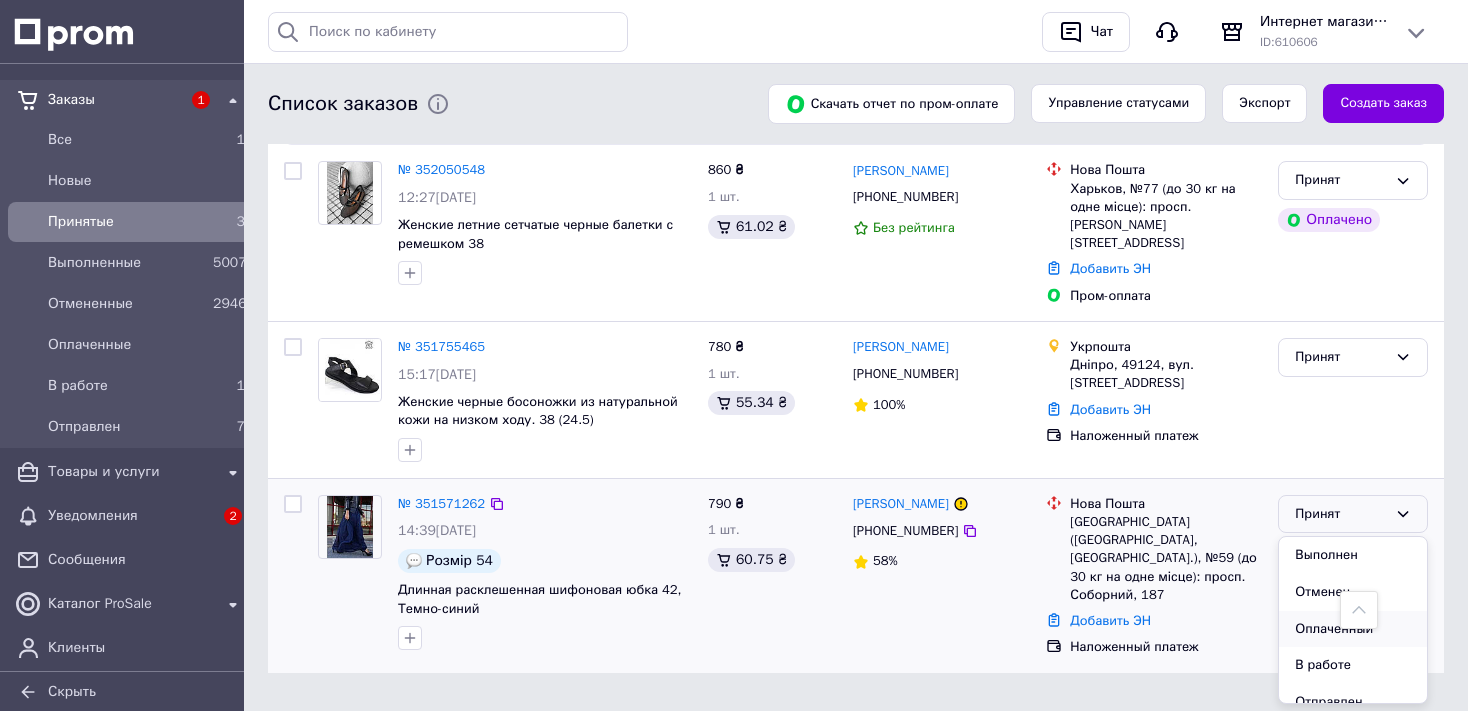 scroll, scrollTop: 17, scrollLeft: 0, axis: vertical 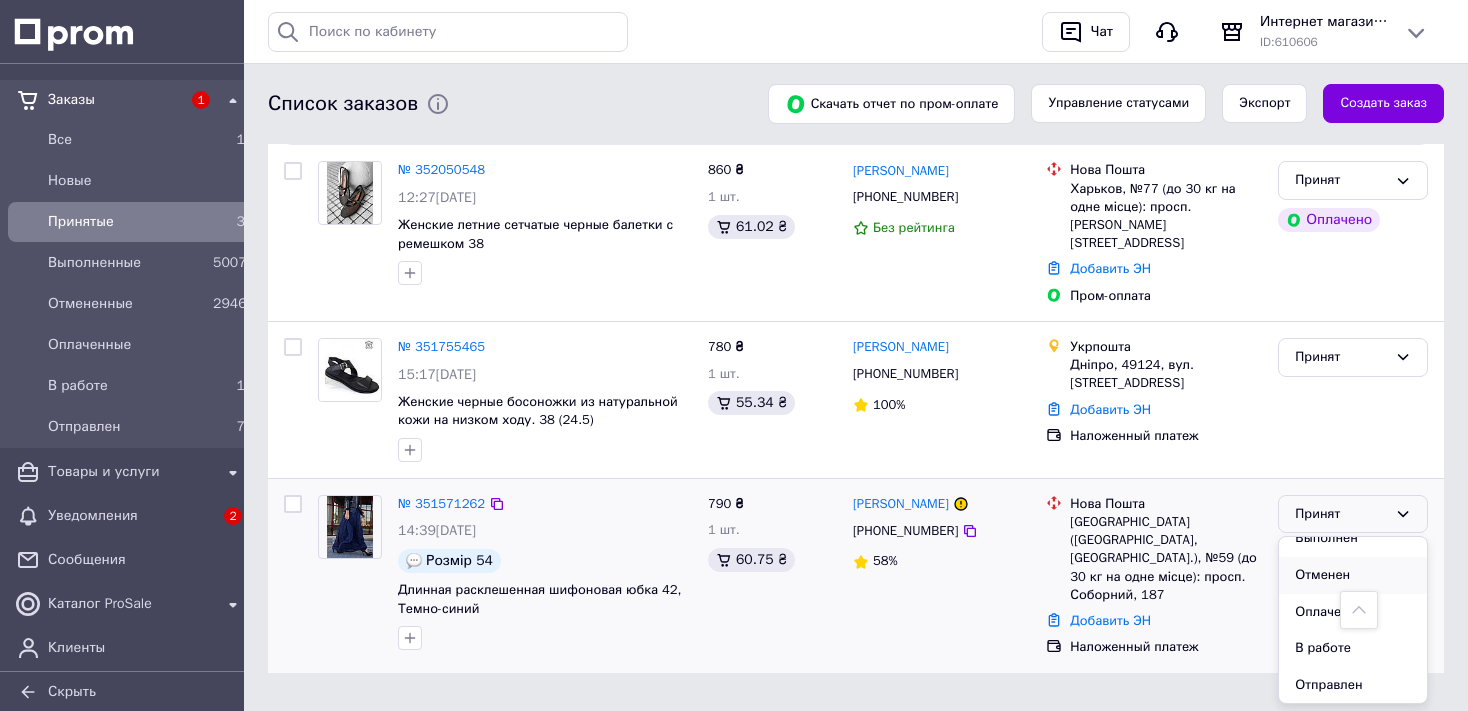 click on "Отменен" at bounding box center (1353, 575) 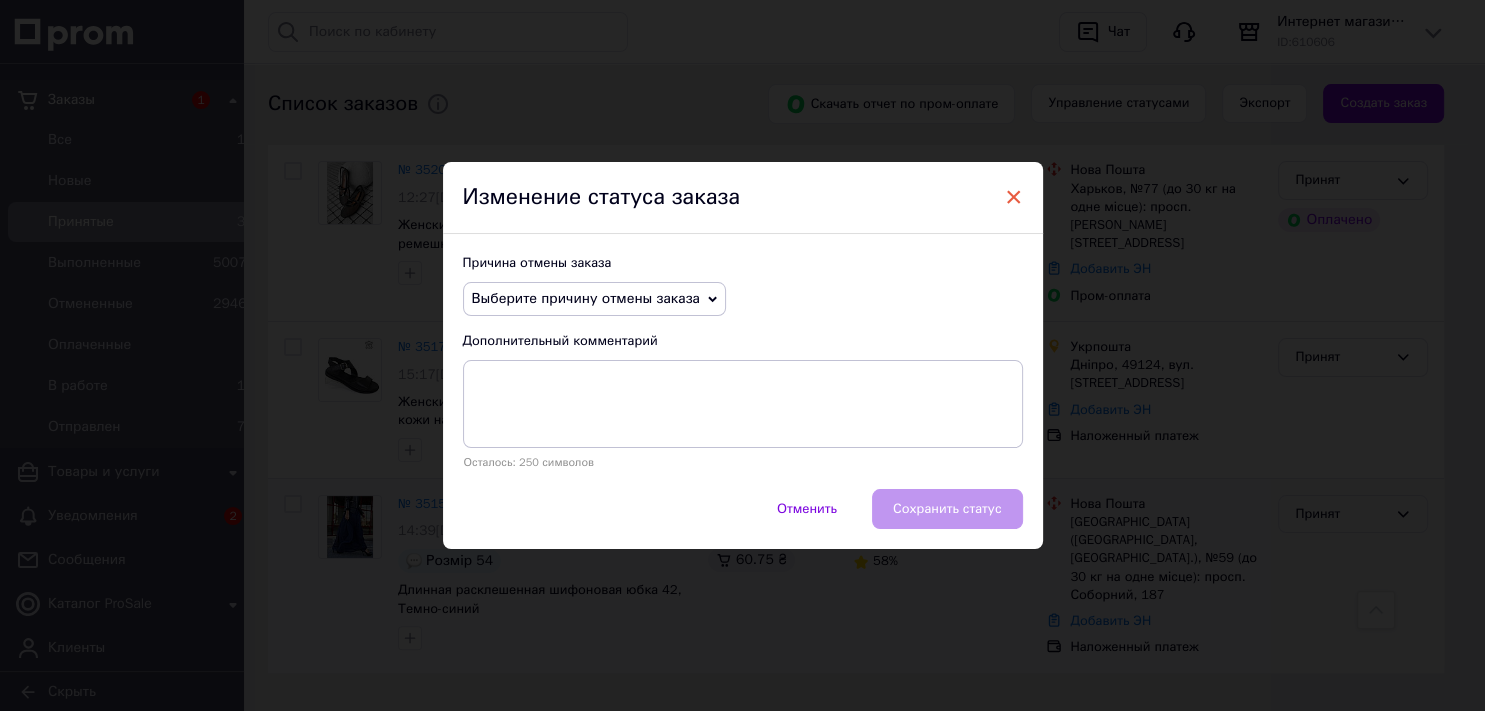 click on "×" at bounding box center [1014, 197] 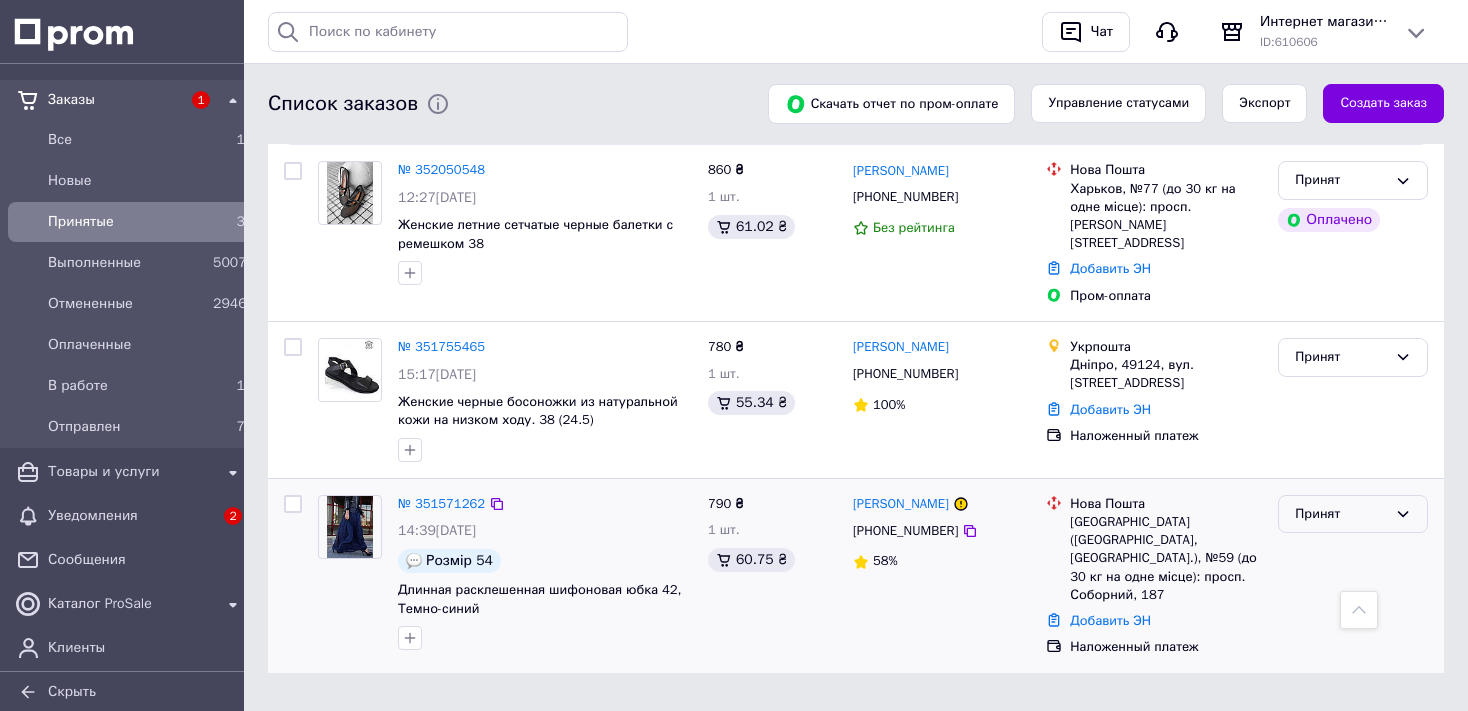 click on "Принят" at bounding box center [1341, 514] 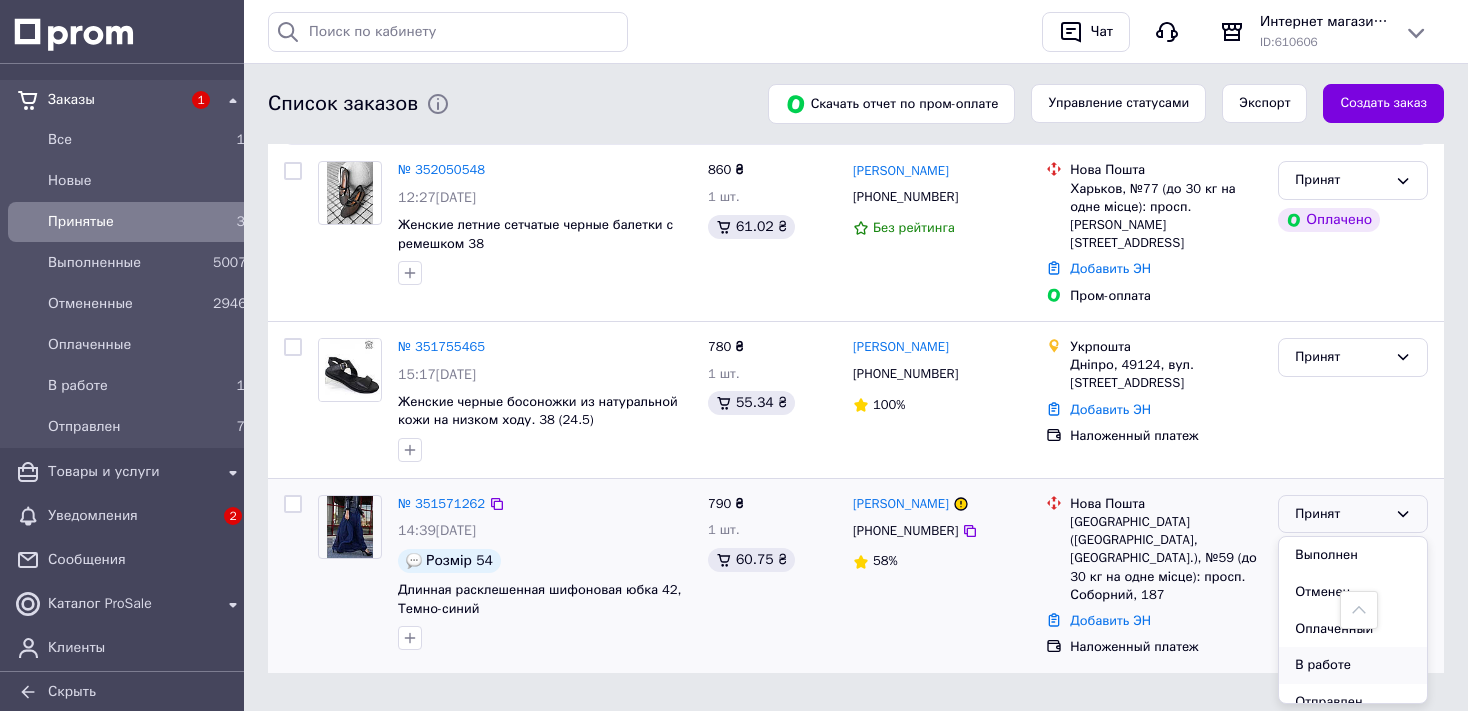 scroll, scrollTop: 17, scrollLeft: 0, axis: vertical 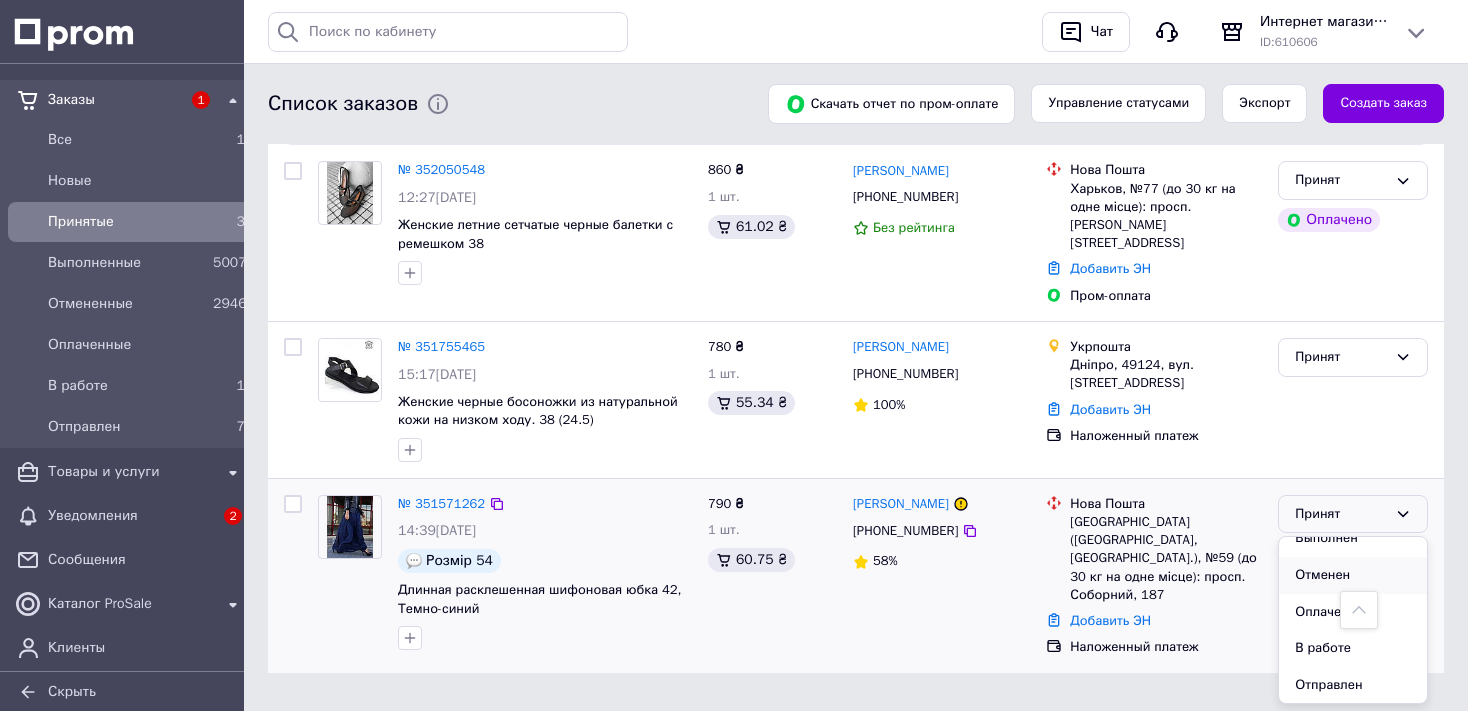 click on "Отменен" at bounding box center (1353, 575) 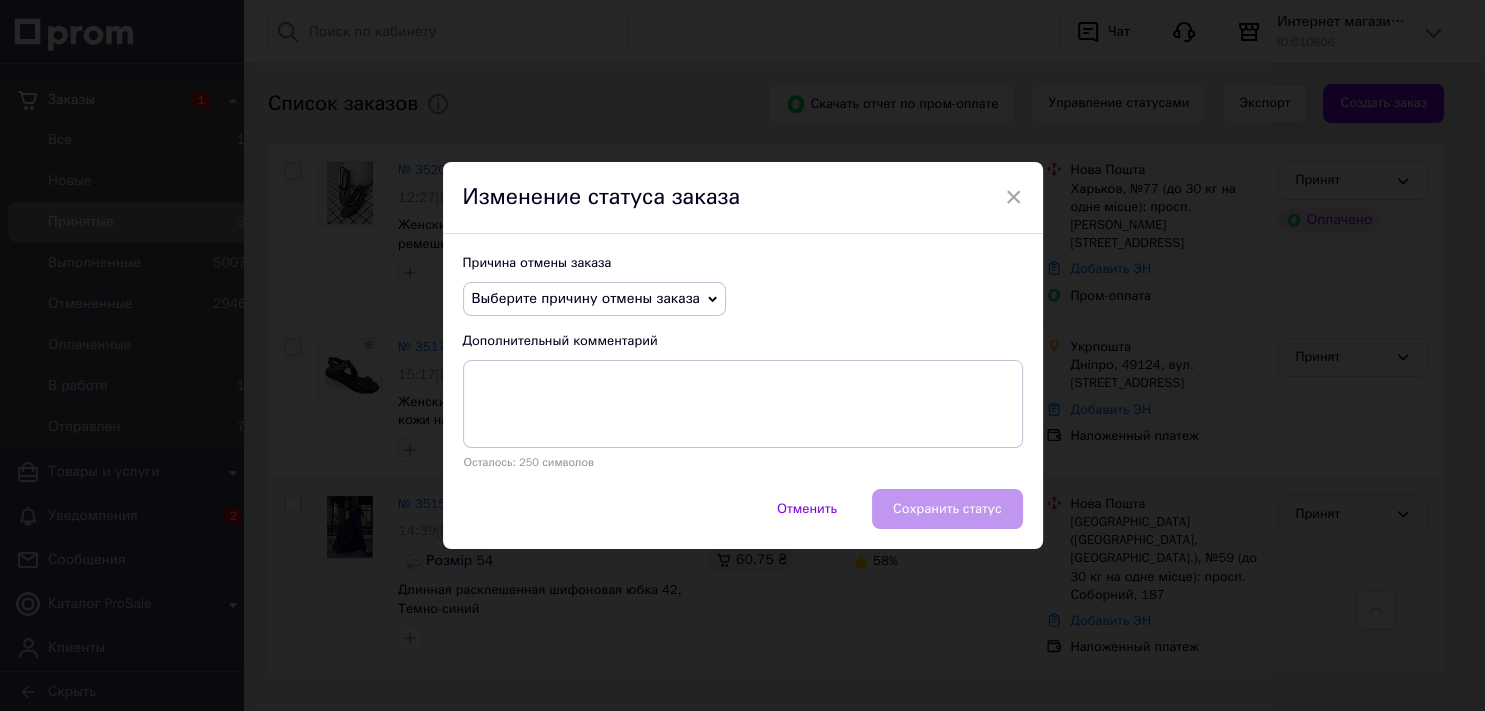 click on "Выберите причину отмены заказа" at bounding box center (594, 299) 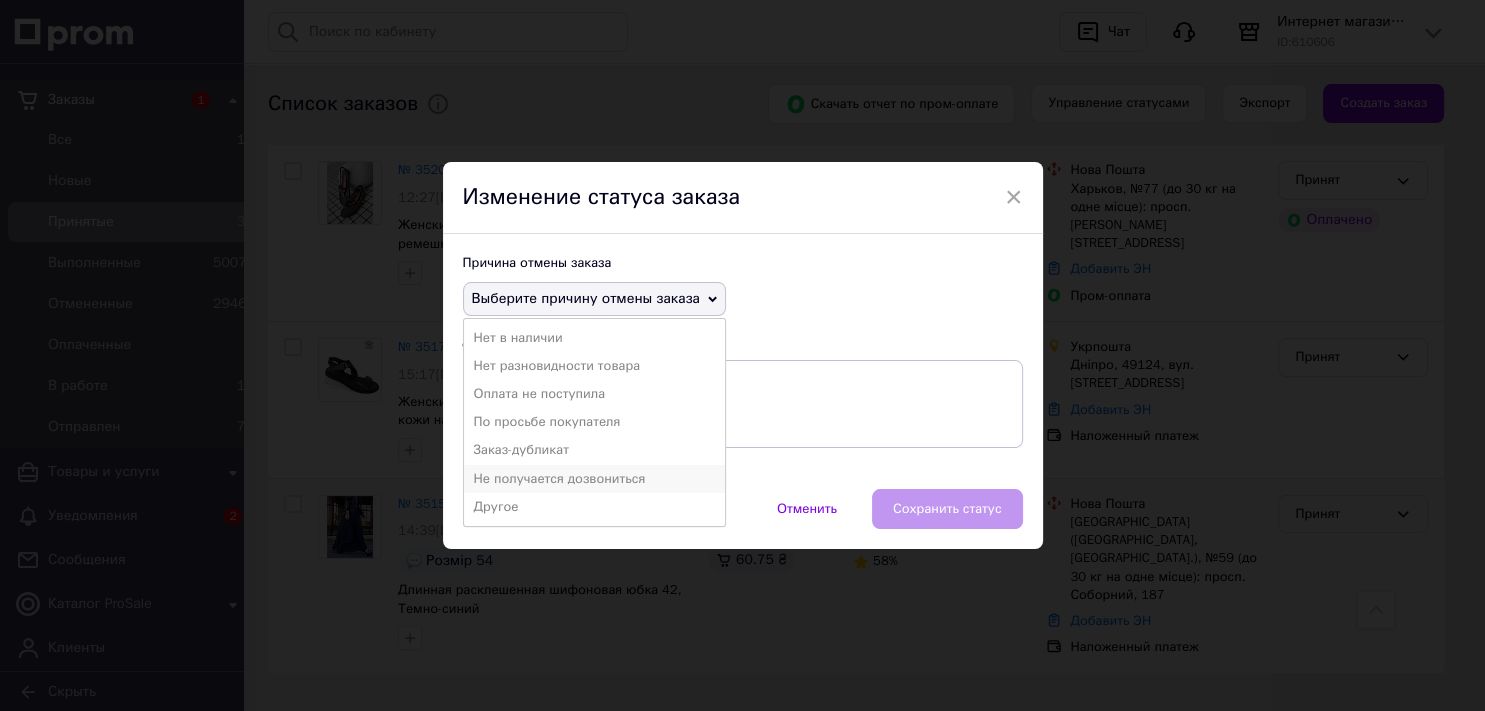 click on "Не получается дозвониться" at bounding box center (594, 479) 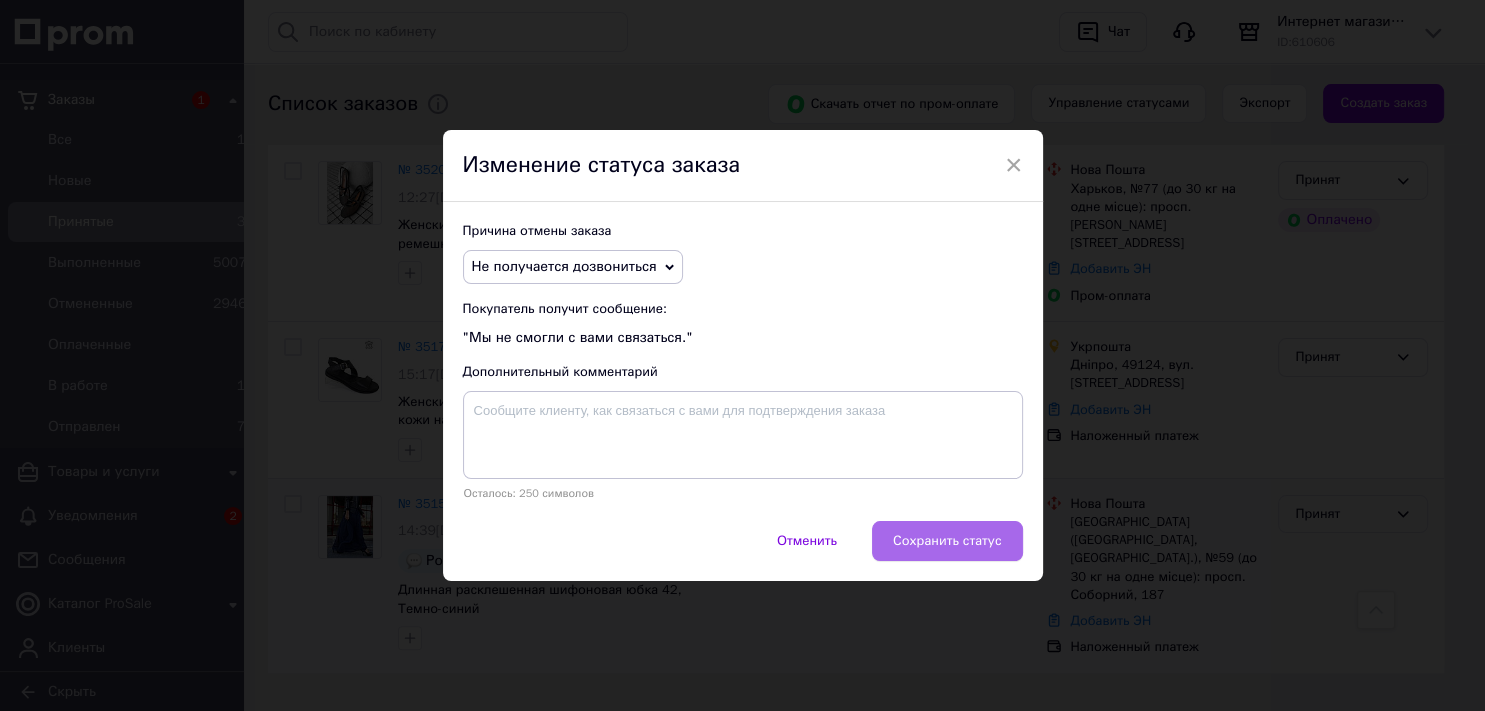 click on "Сохранить статус" at bounding box center (947, 541) 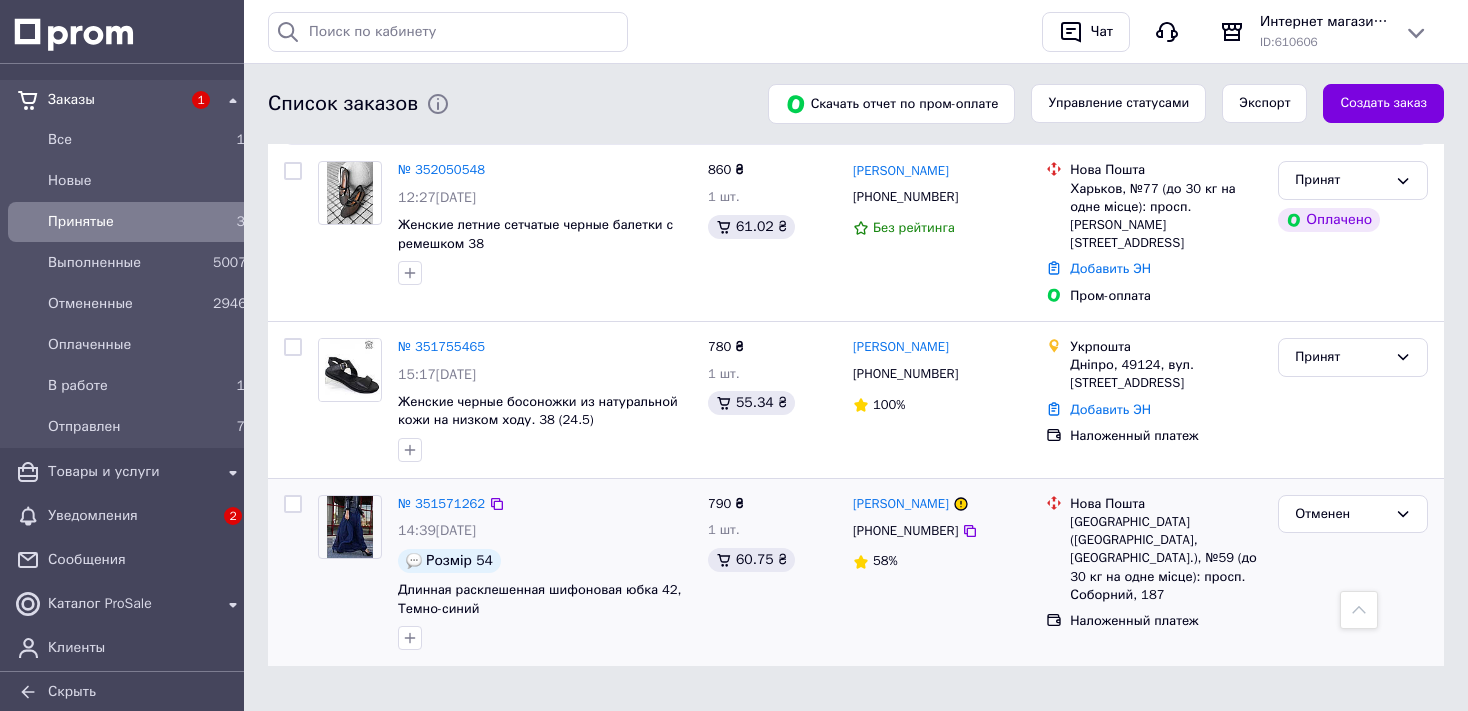 scroll, scrollTop: 250, scrollLeft: 0, axis: vertical 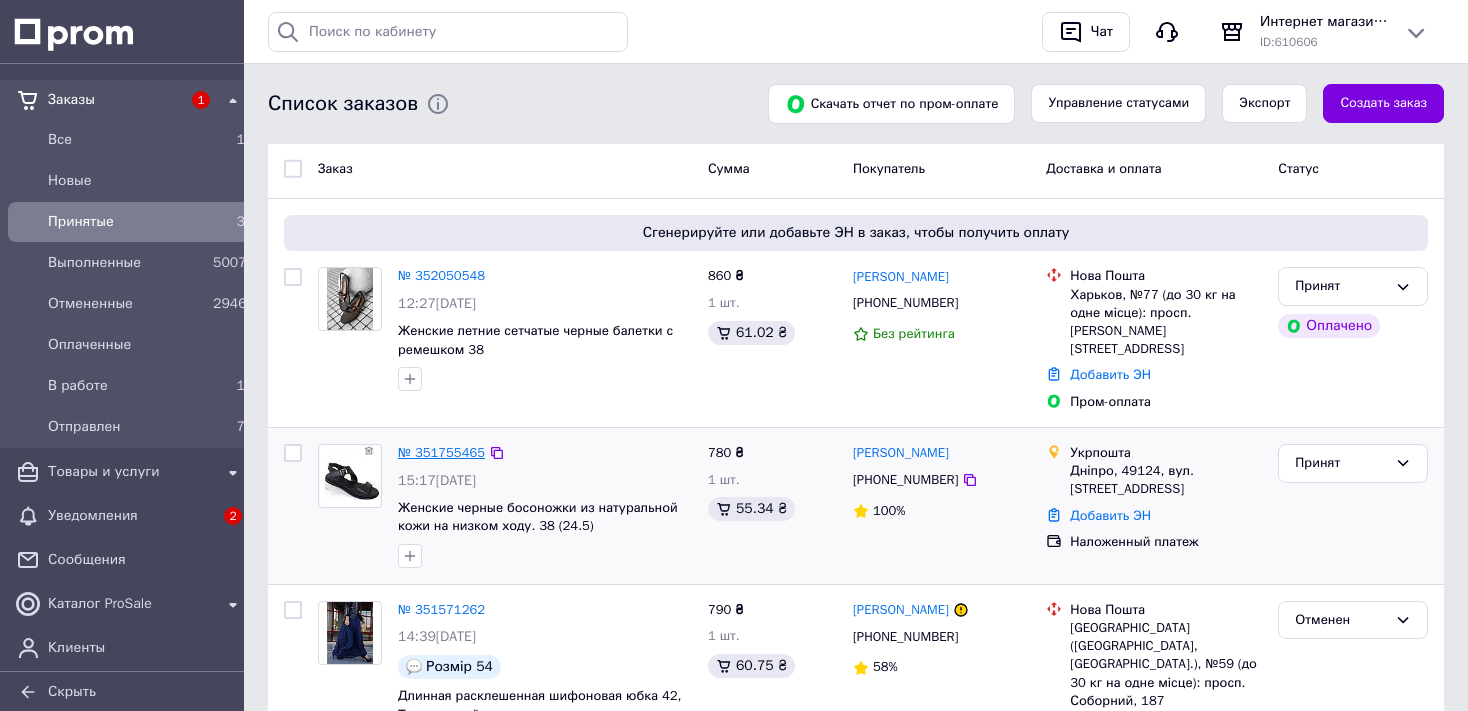 click on "№ 351755465" at bounding box center (441, 452) 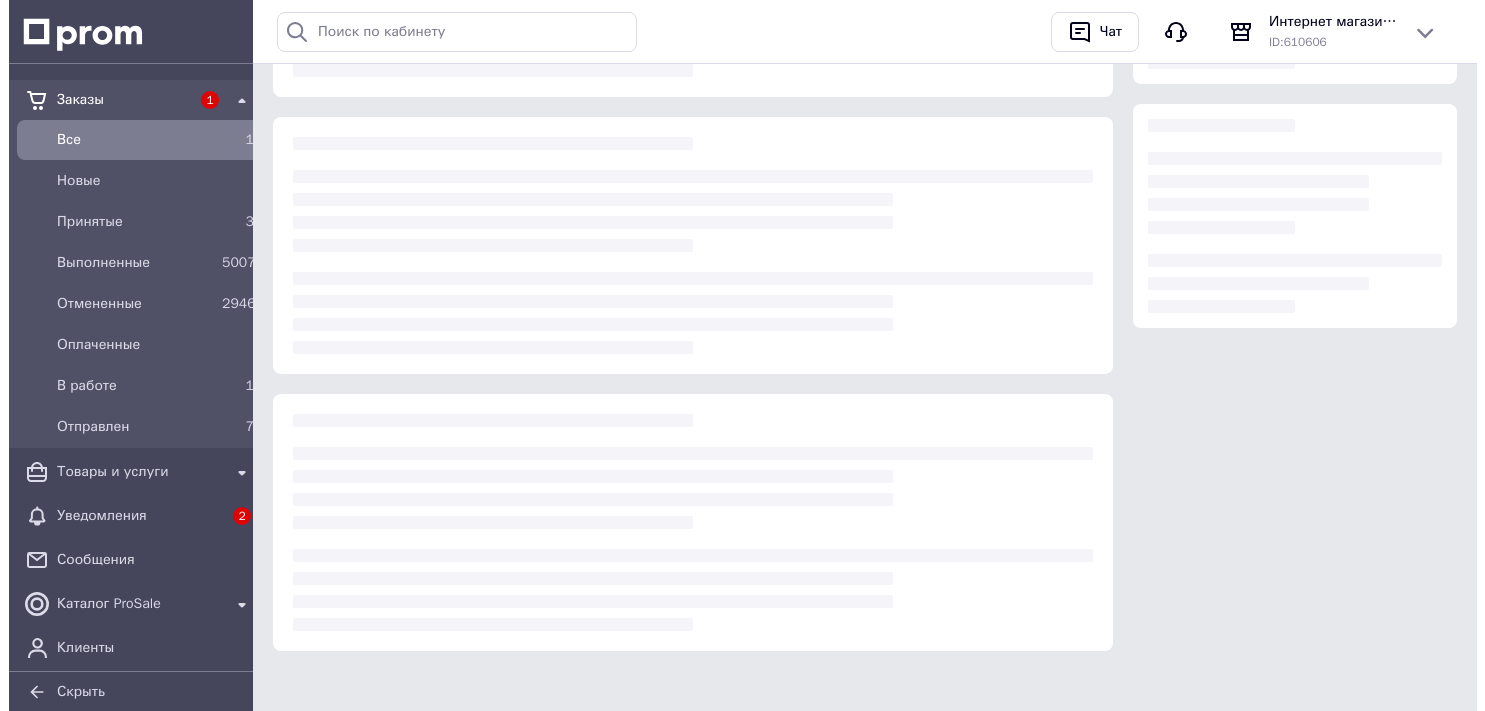 scroll, scrollTop: 0, scrollLeft: 0, axis: both 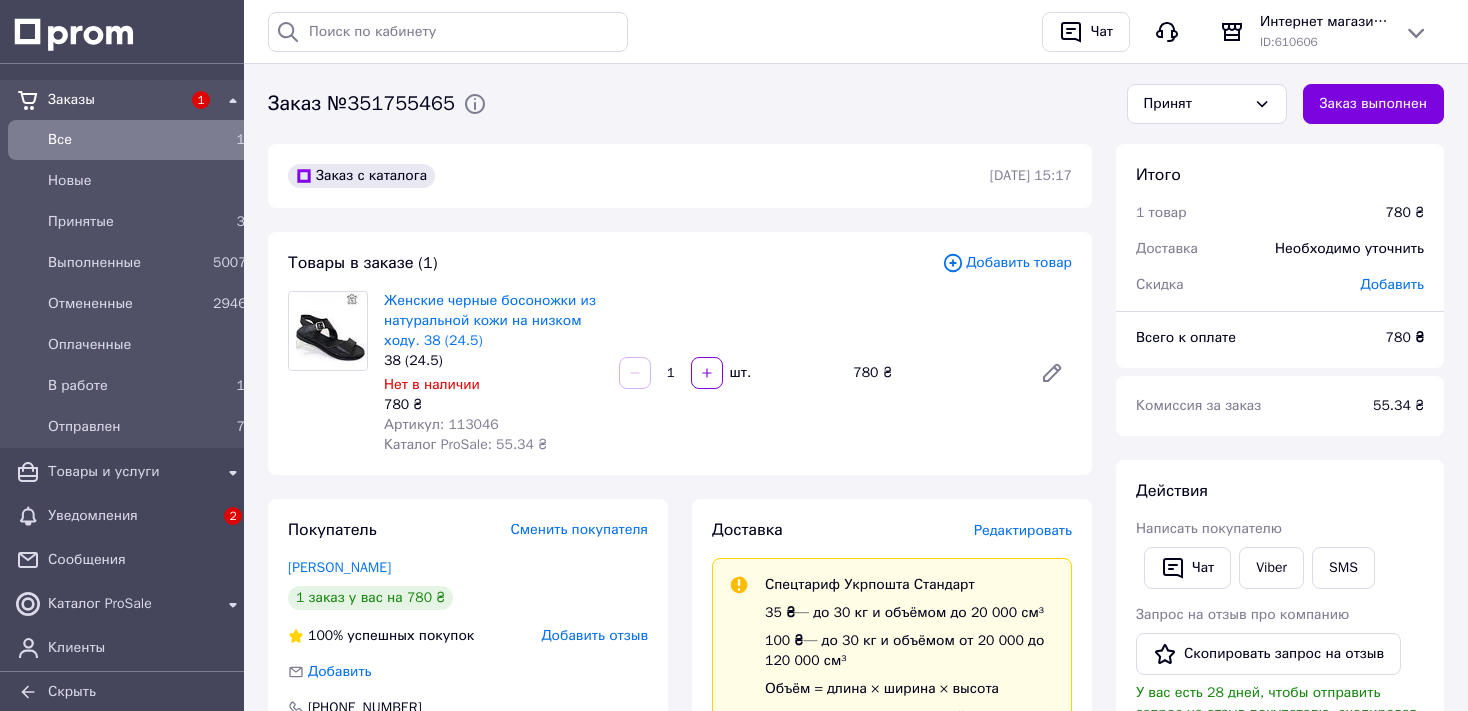 click on "Добавить товар" at bounding box center [1007, 263] 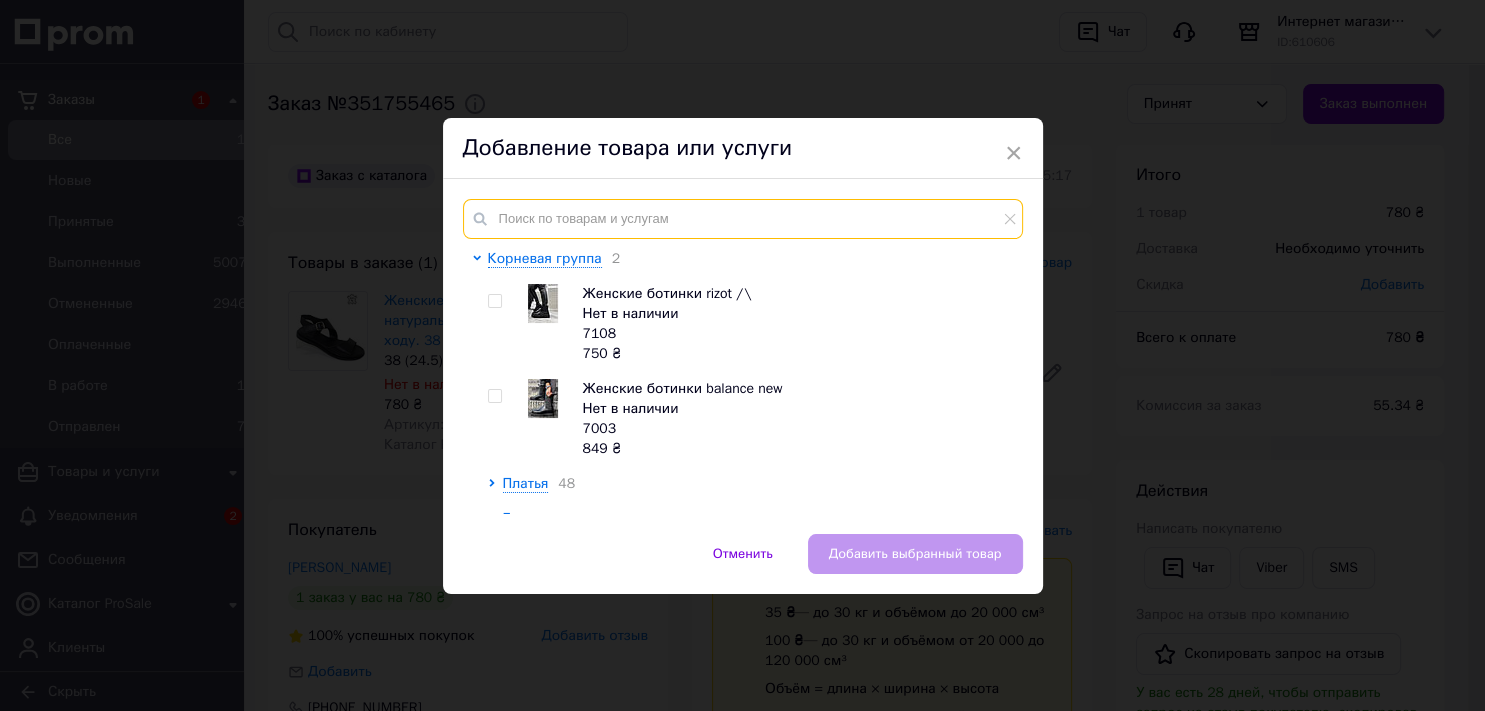 click at bounding box center (743, 219) 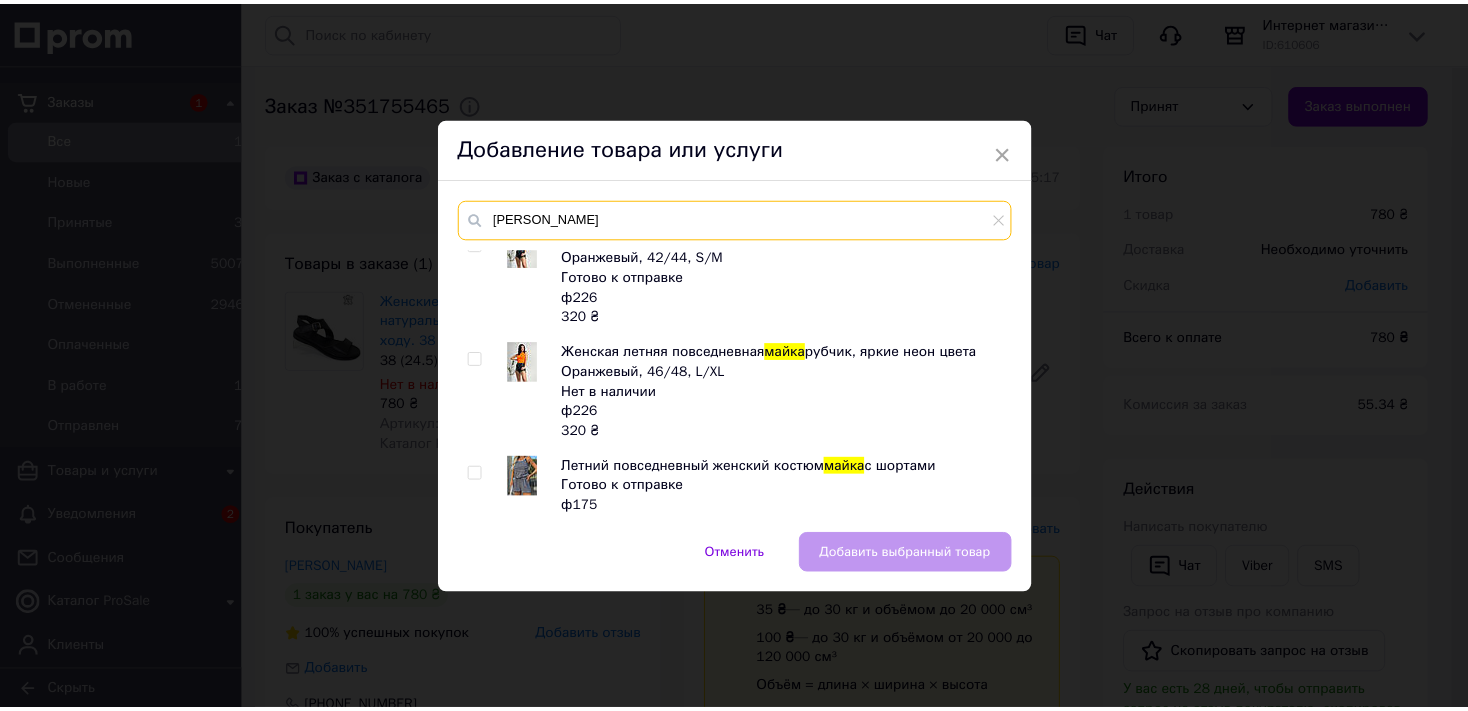 scroll, scrollTop: 0, scrollLeft: 0, axis: both 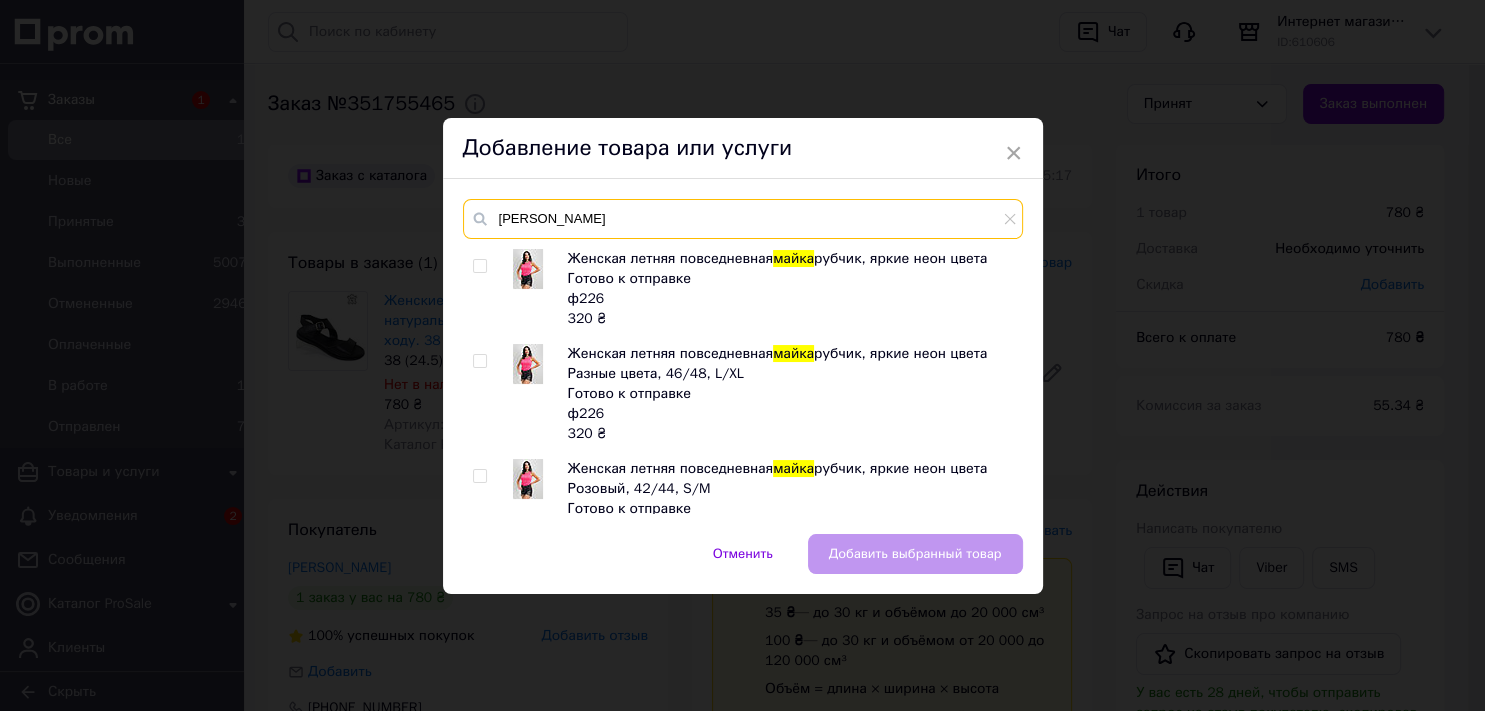 drag, startPoint x: 531, startPoint y: 213, endPoint x: 444, endPoint y: 210, distance: 87.05171 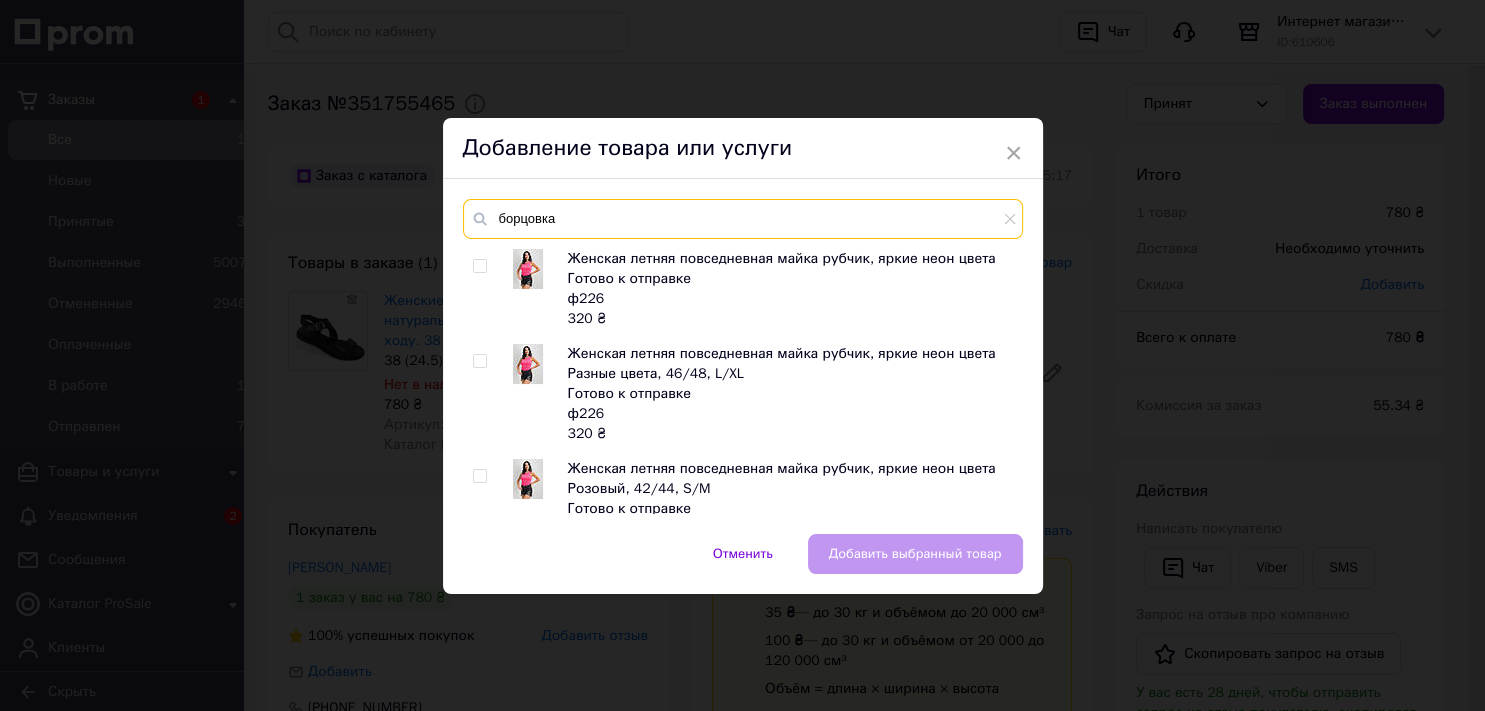 click on "борцовка" at bounding box center [743, 219] 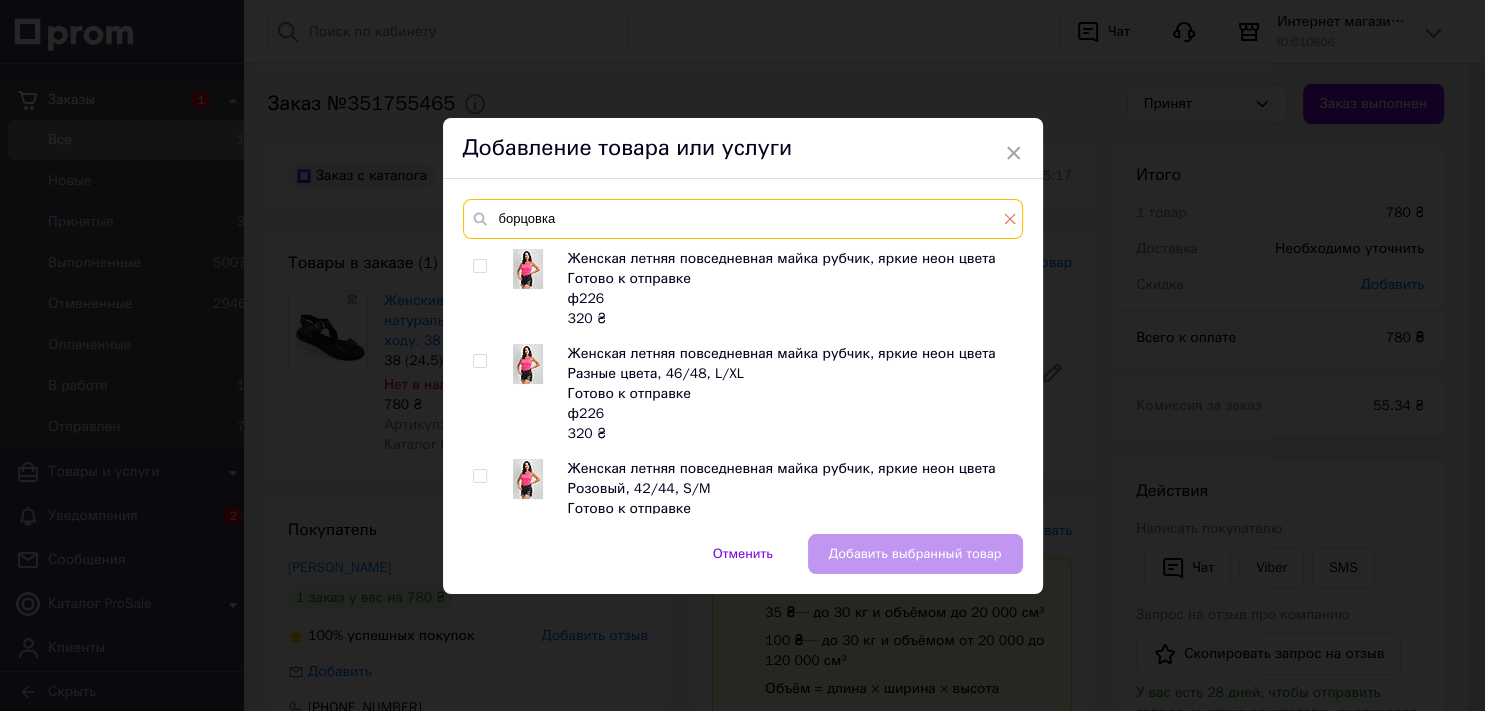 type on "борцовка" 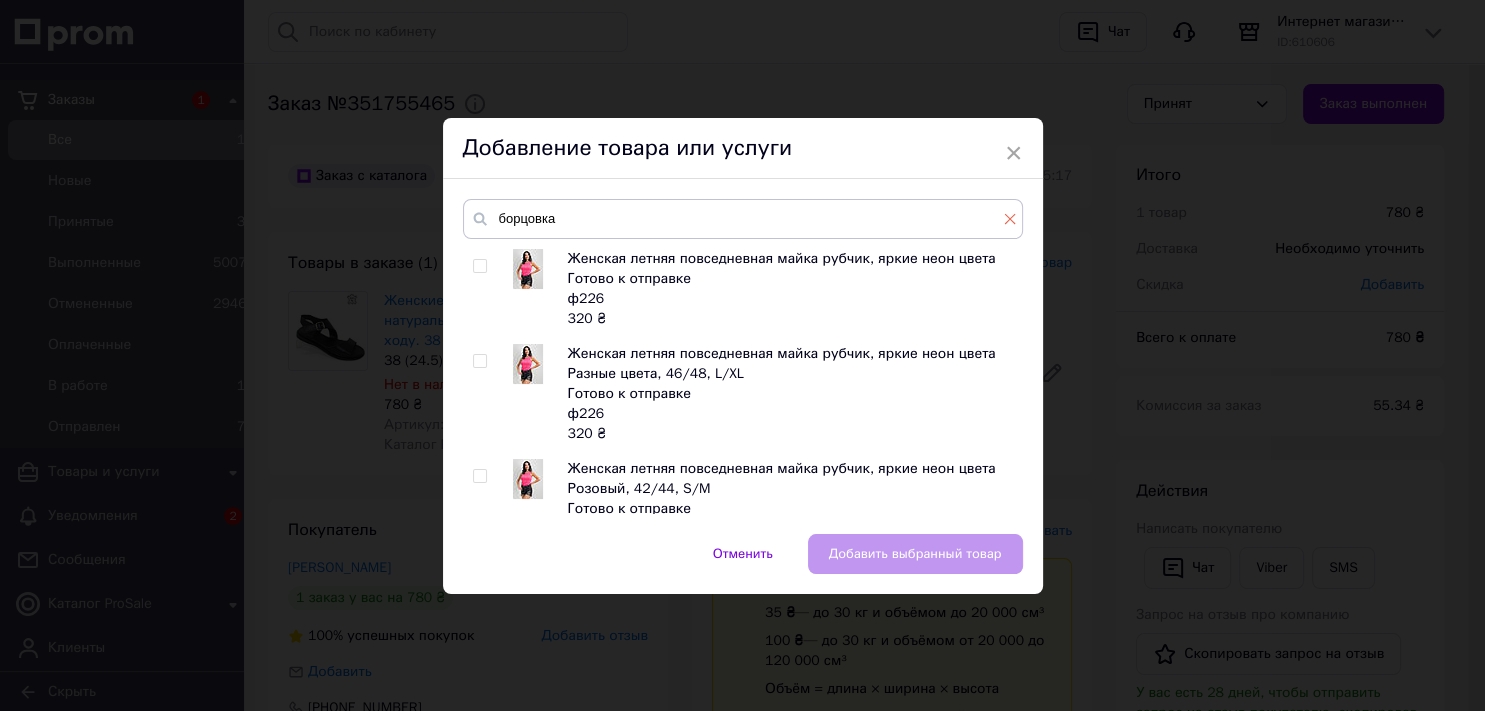click 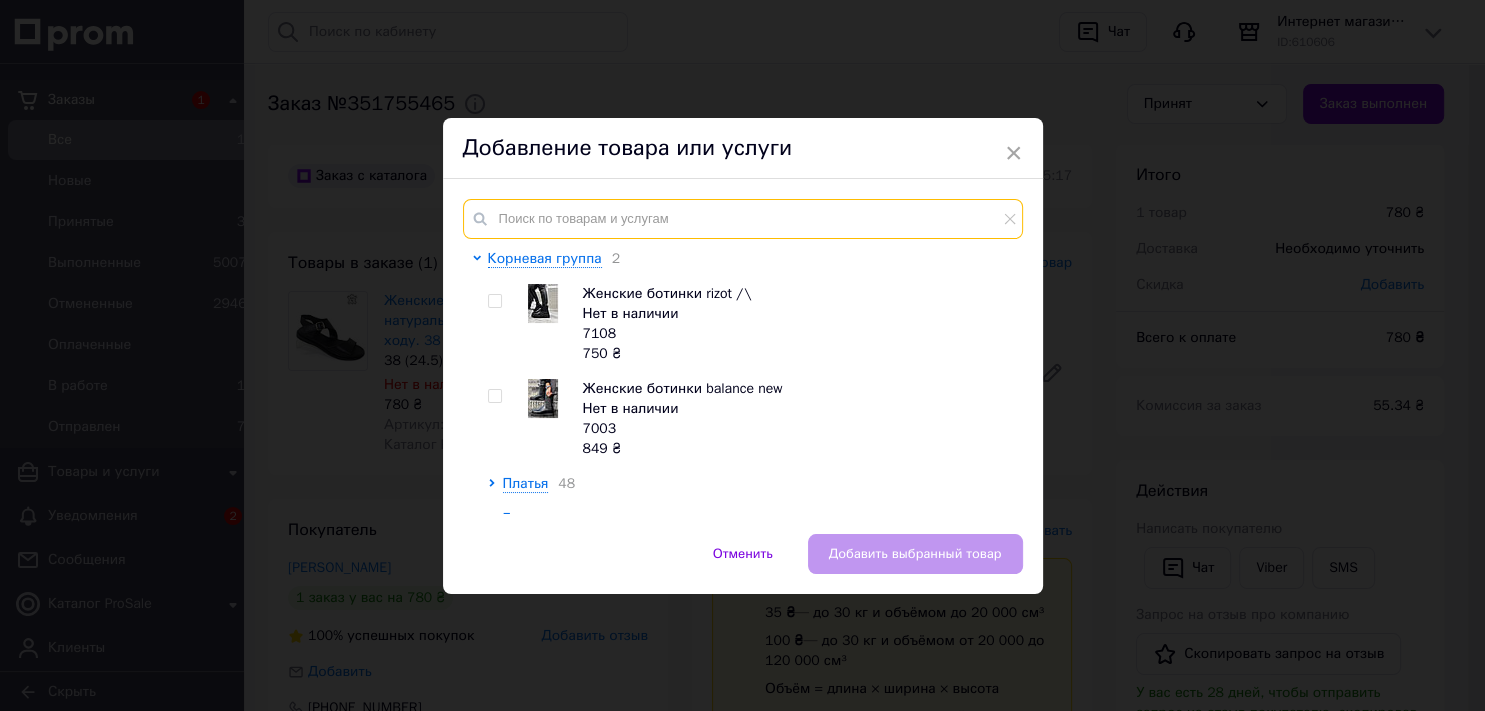 click at bounding box center [743, 219] 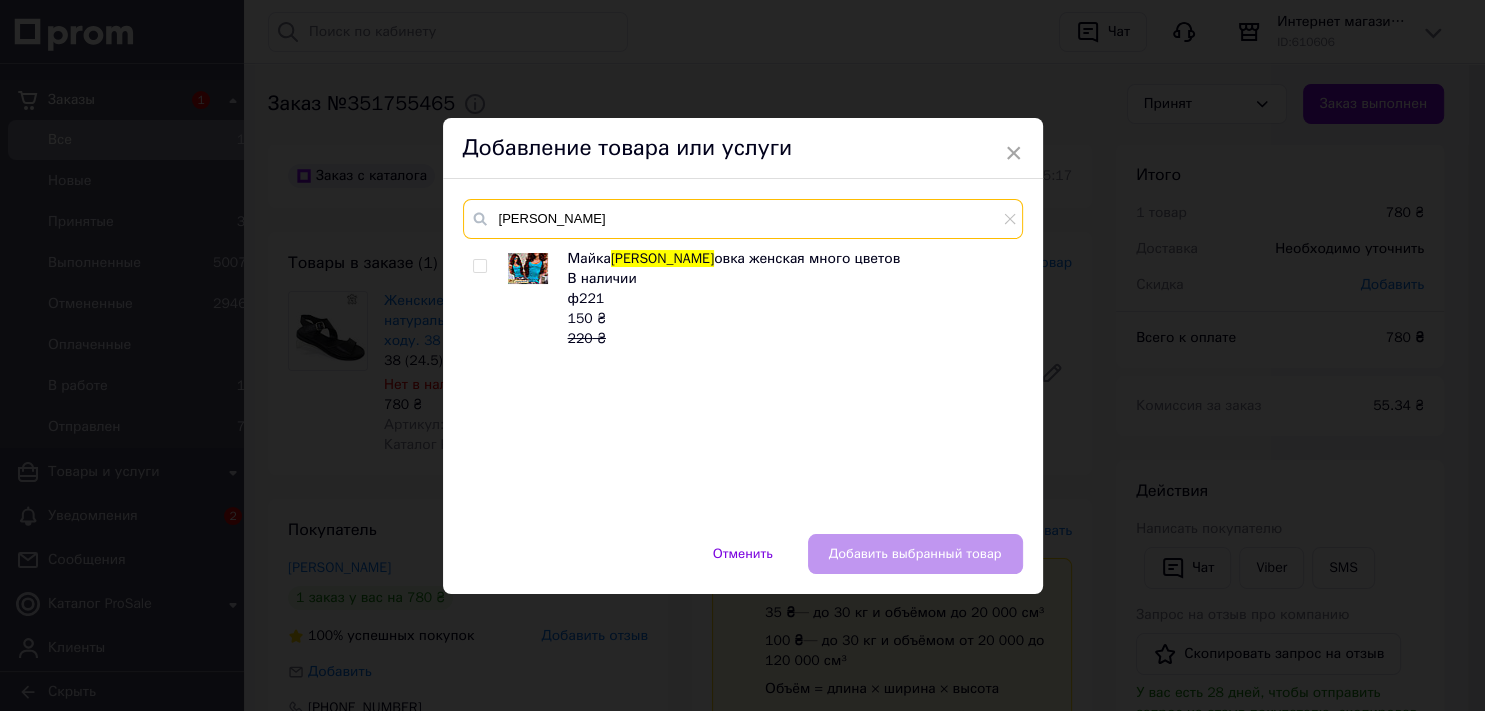 type on "[PERSON_NAME]" 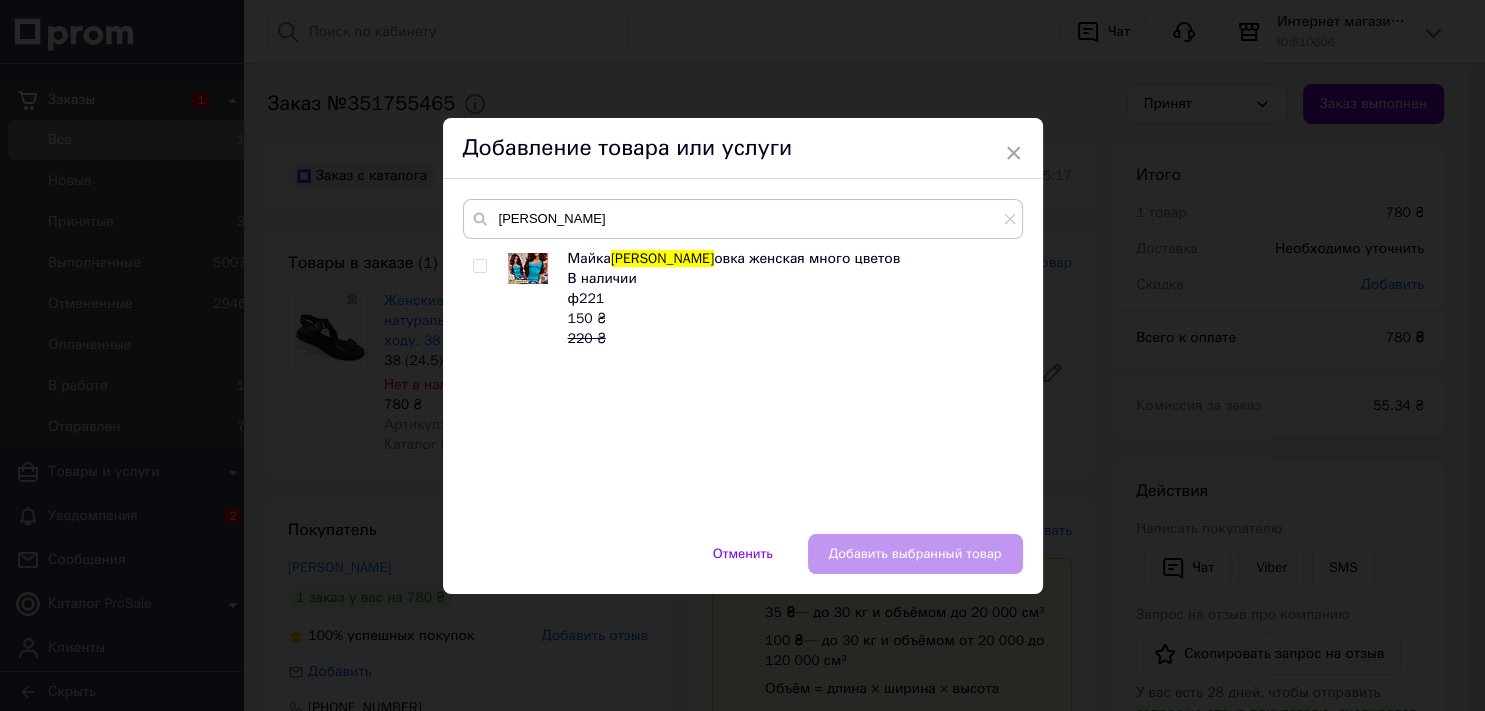 click at bounding box center [479, 266] 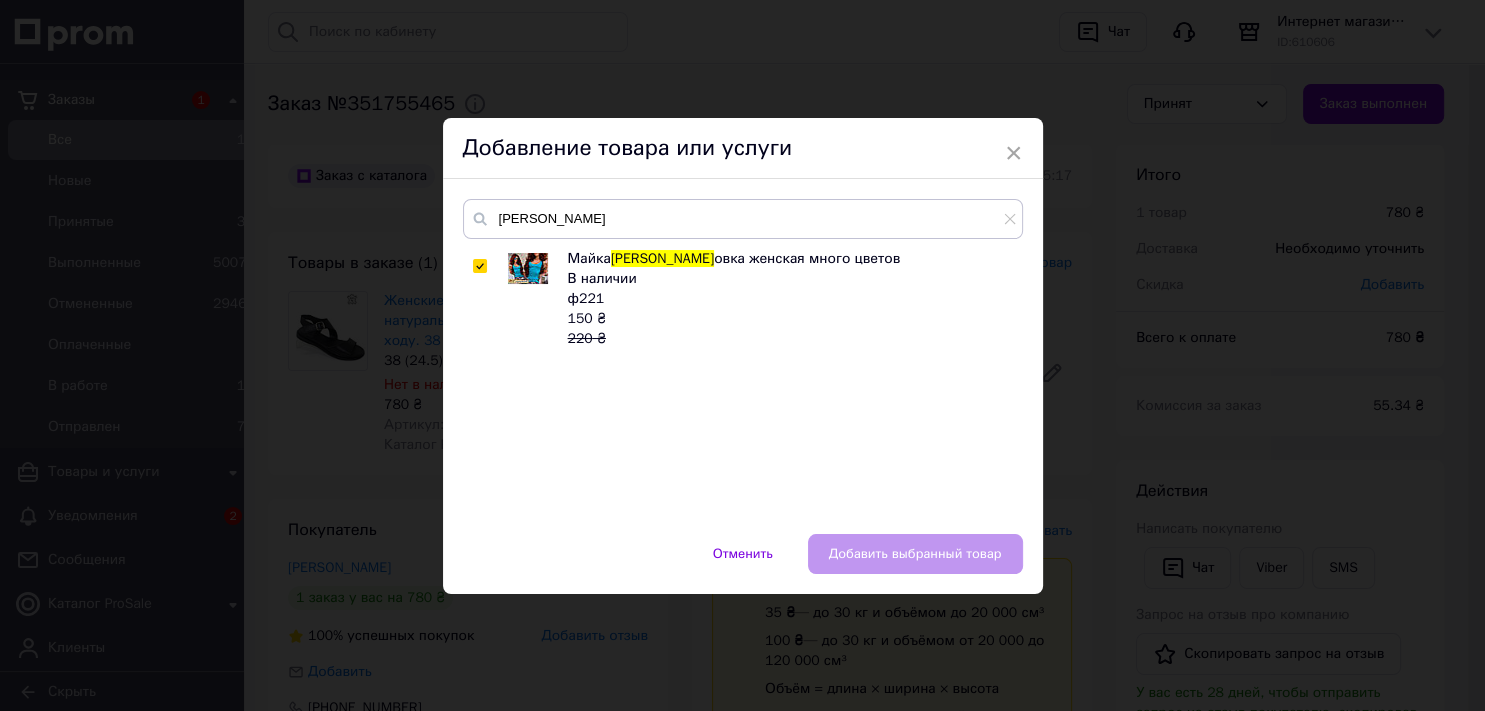 checkbox on "true" 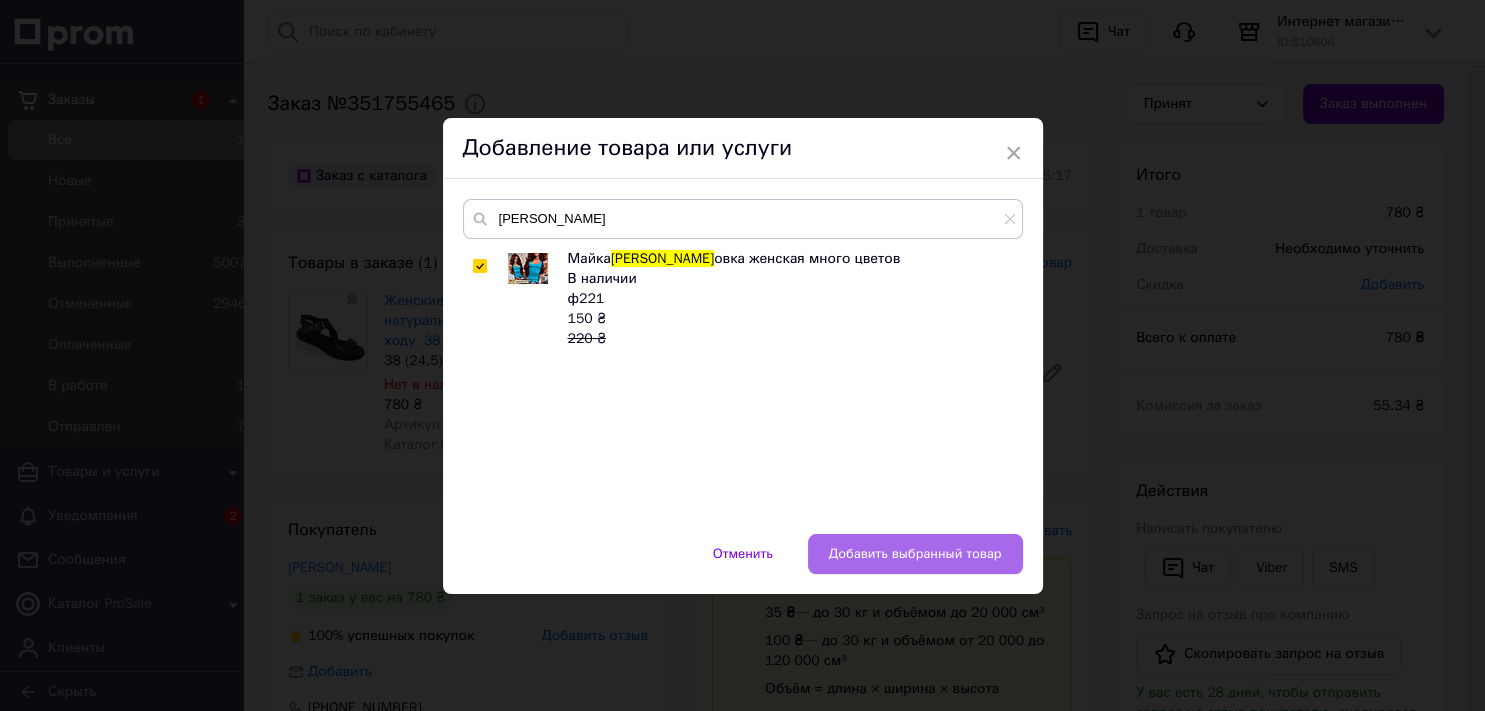 click on "Добавить выбранный товар" at bounding box center [915, 554] 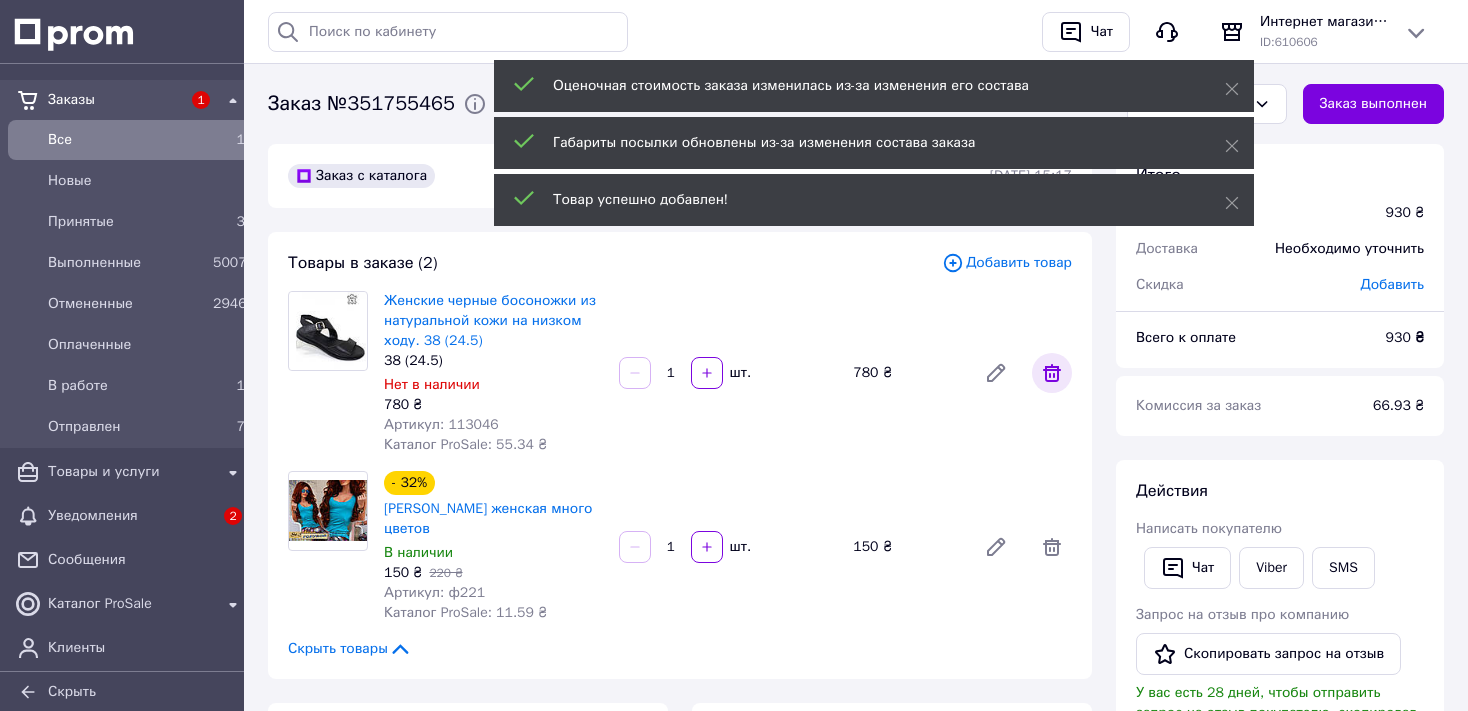 click 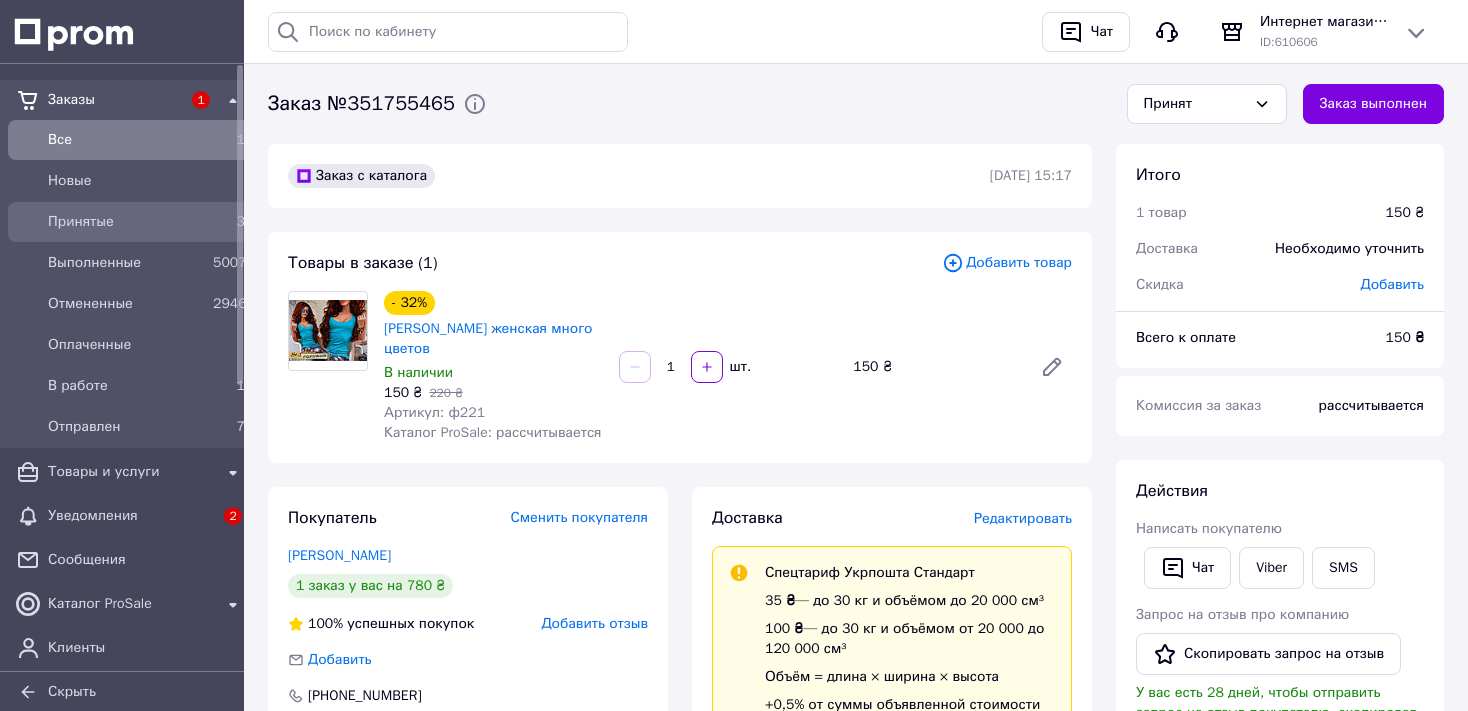 click on "Принятые" at bounding box center (126, 222) 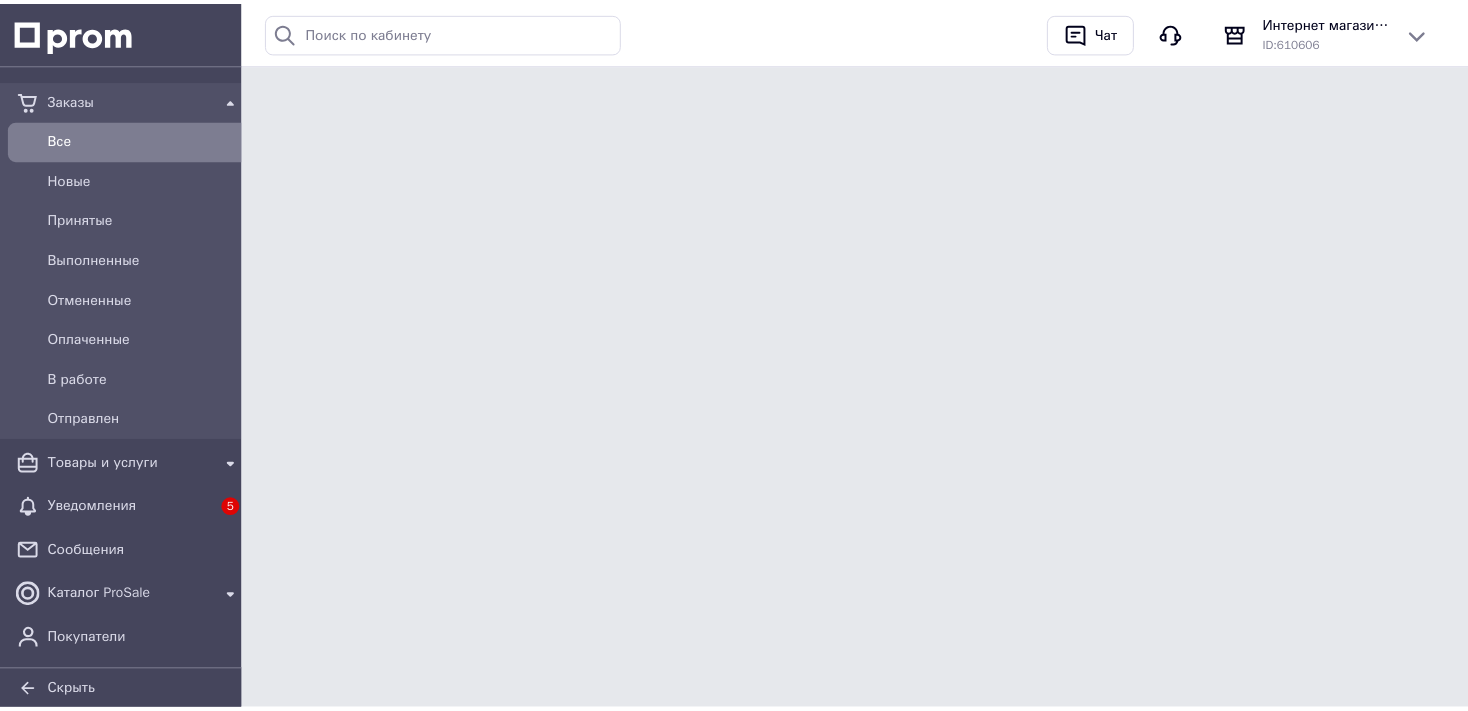 scroll, scrollTop: 0, scrollLeft: 0, axis: both 